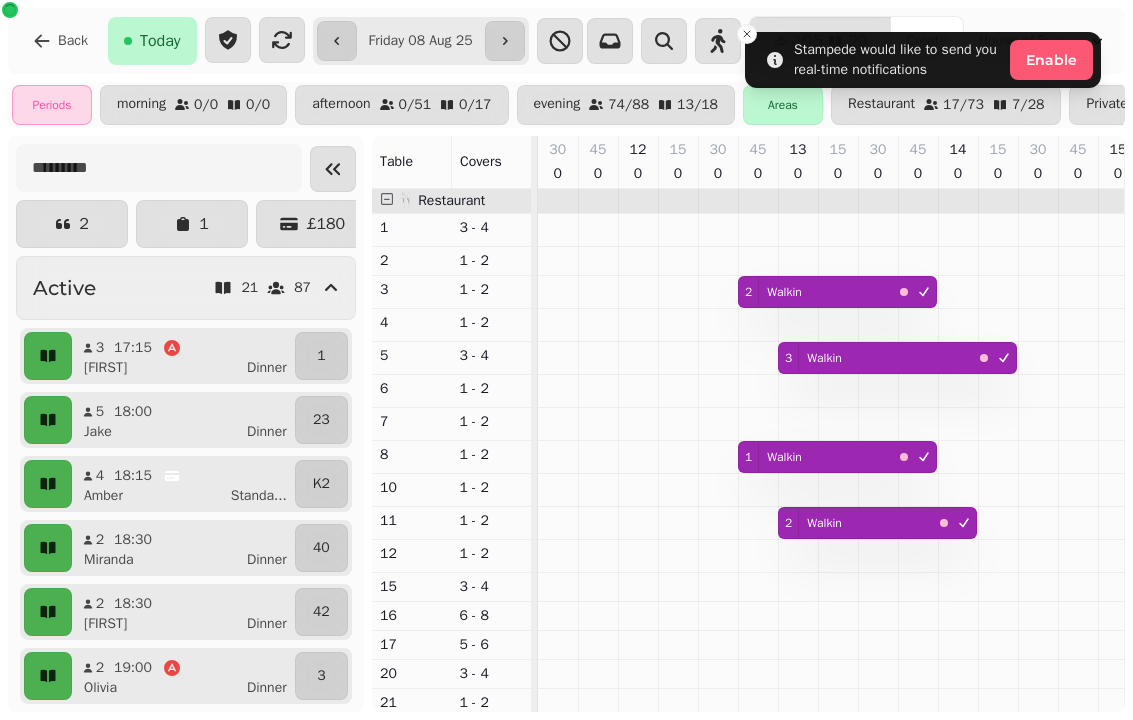 scroll, scrollTop: 0, scrollLeft: 0, axis: both 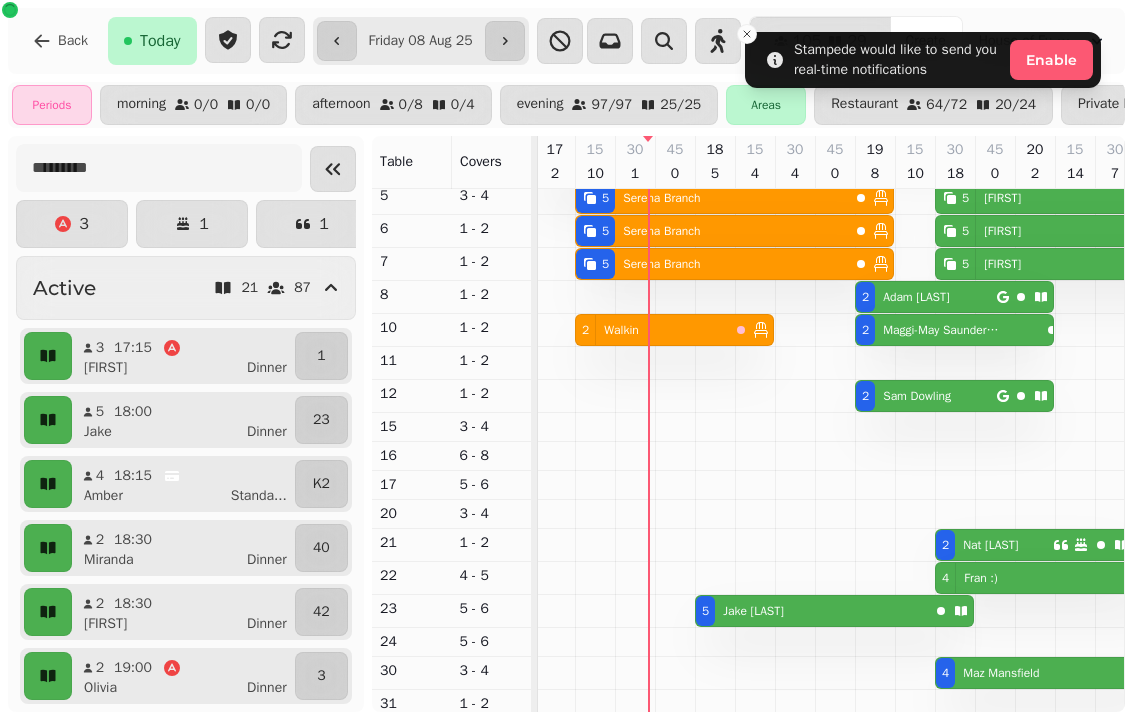 click on "5 Jake   Barrett-Shaw" at bounding box center (812, 611) 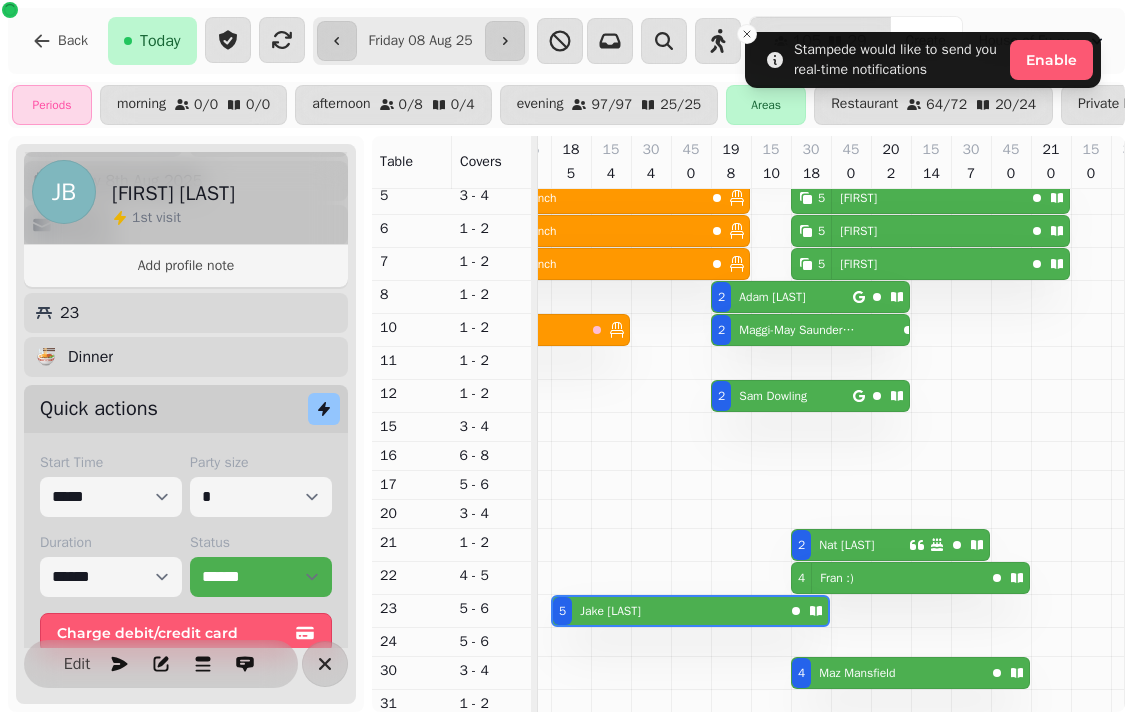click on "Status" at bounding box center [261, 543] 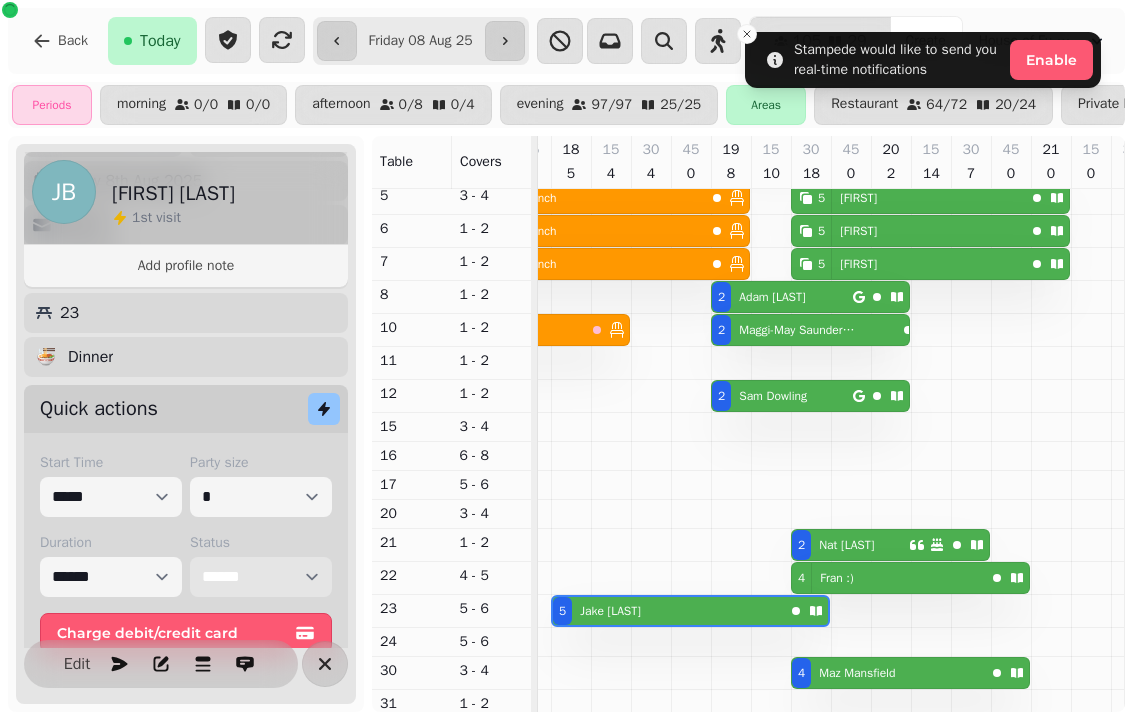 click on "**********" at bounding box center (261, 577) 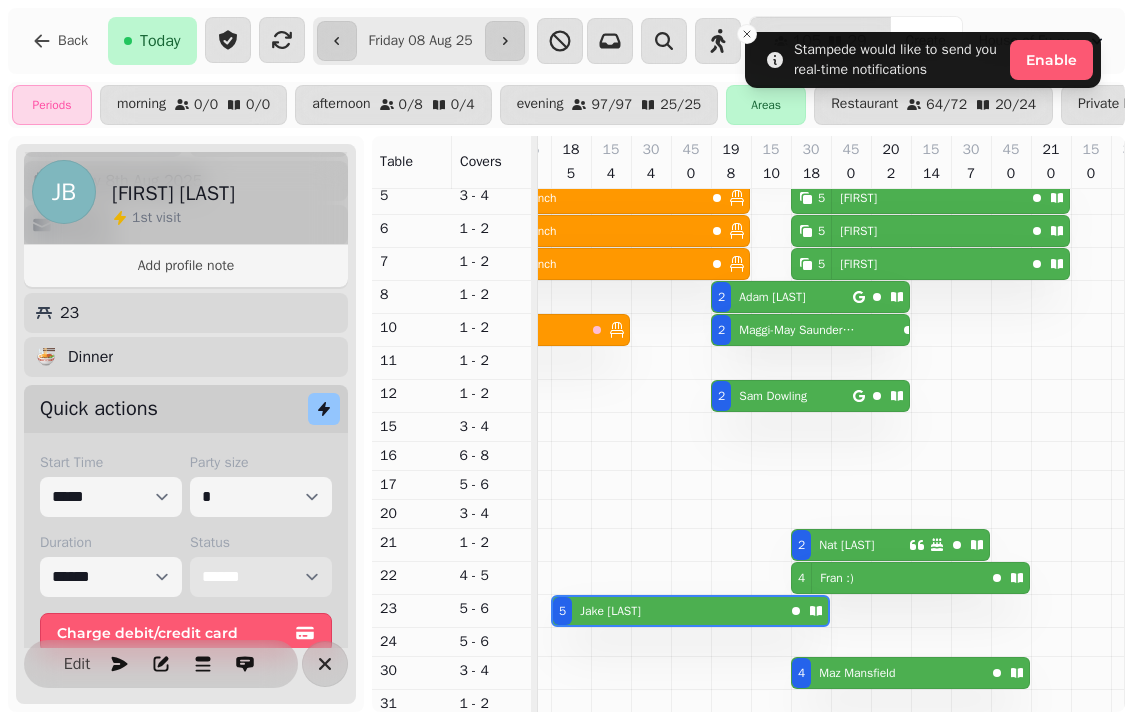 select on "******" 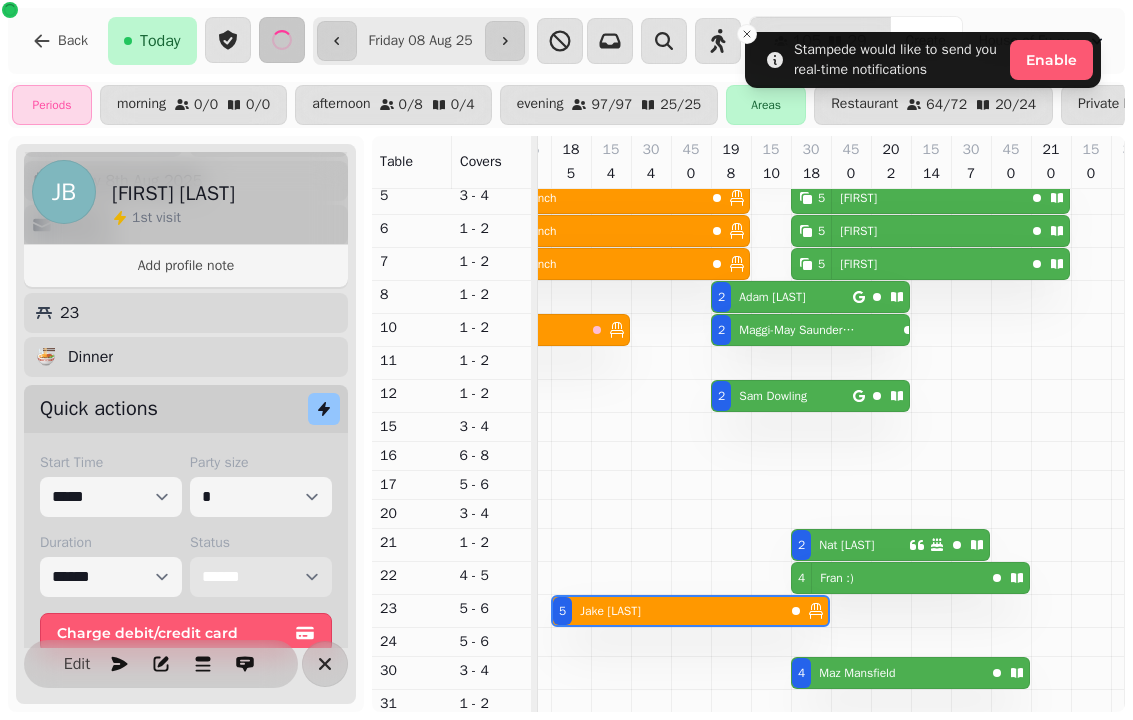 select on "**********" 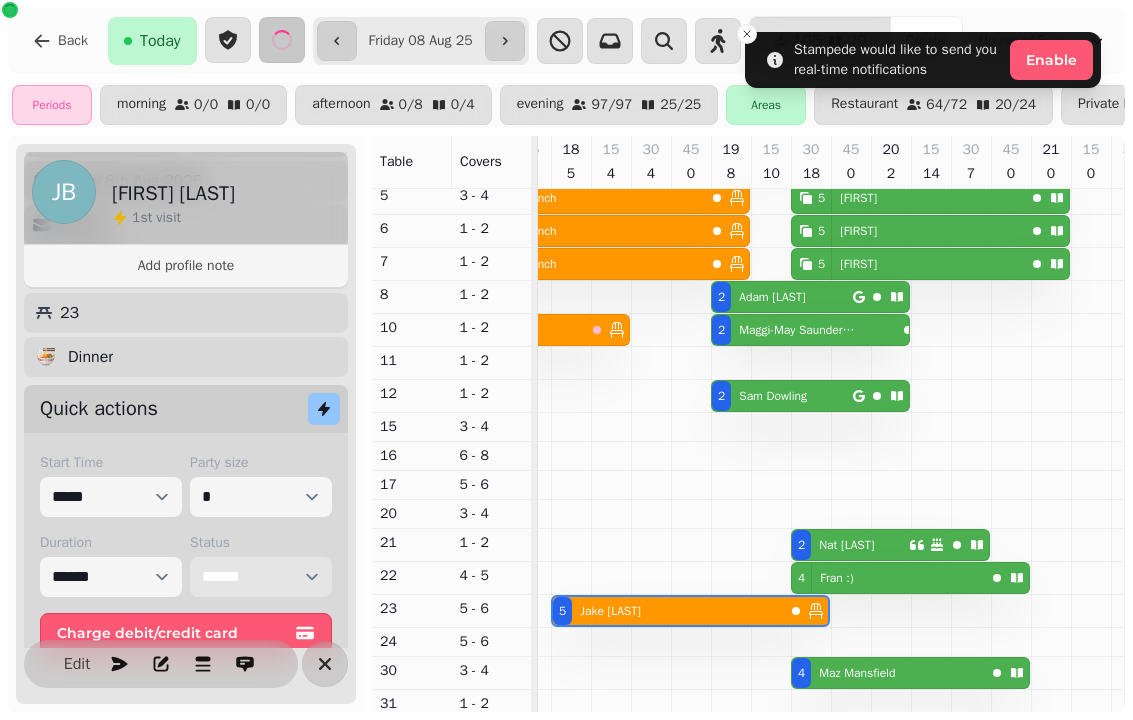 select on "****" 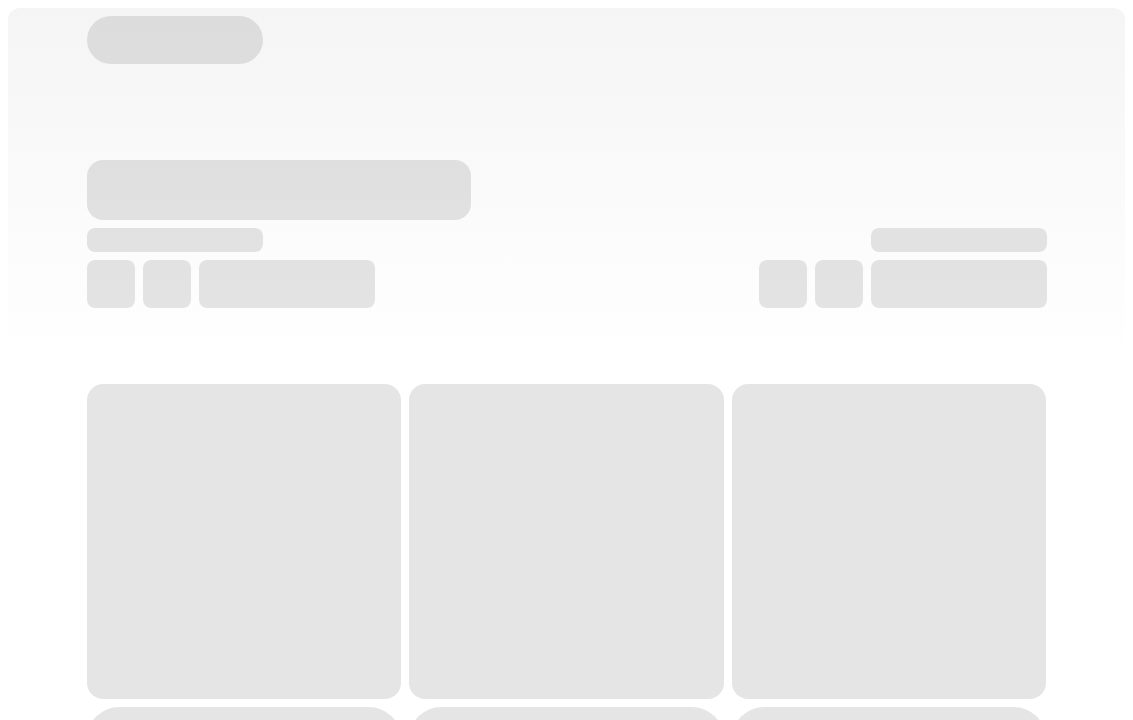 scroll, scrollTop: 0, scrollLeft: 0, axis: both 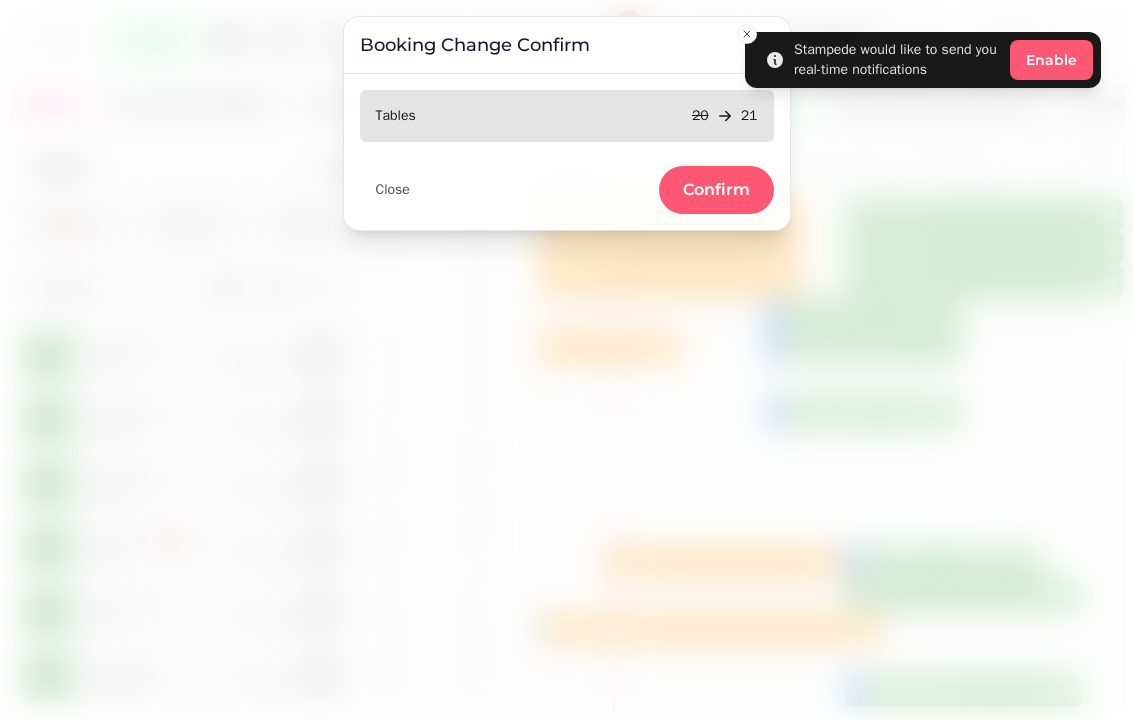click on "Confirm" at bounding box center (716, 190) 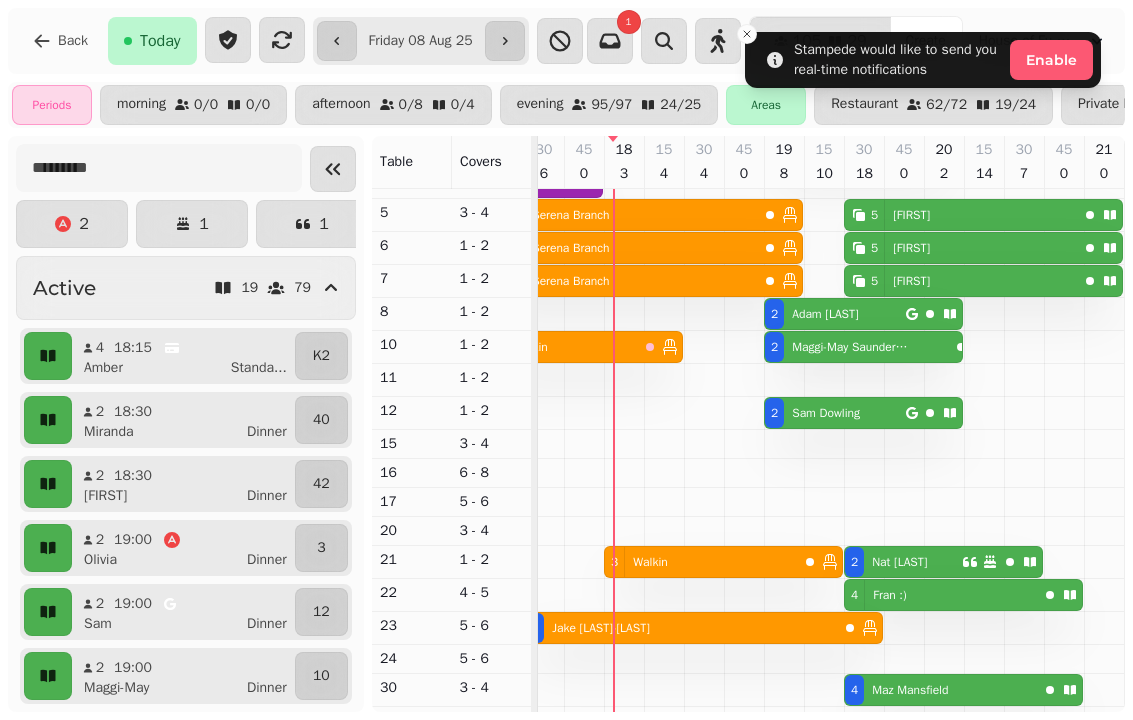 click on "3" at bounding box center [614, 562] 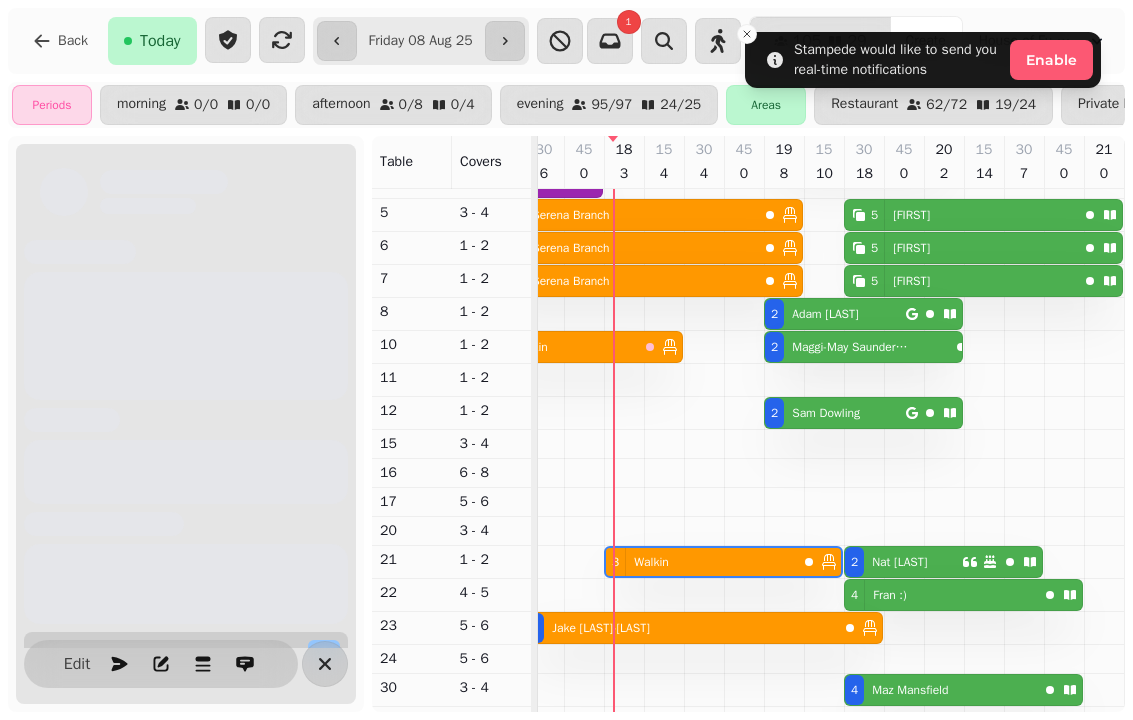 scroll, scrollTop: 0, scrollLeft: 1027, axis: horizontal 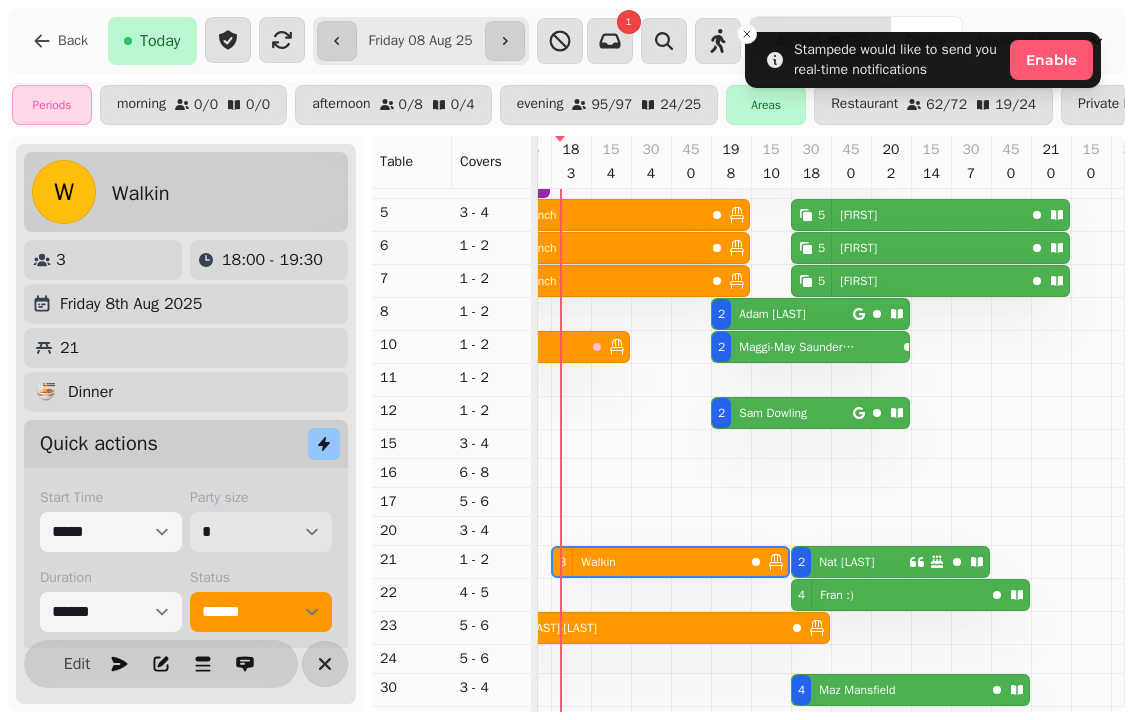 click on "* * * * * * * * * ** ** ** ** ** ** ** ** ** ** ** ** ** ** ** ** ** ** ** ** ** ** ** ** ** ** ** ** ** ** ** ** ** ** ** ** ** ** ** ** ** ** ** ** ** ** ** ** ** ** ** ** ** ** ** ** ** ** ** ** ** ** ** ** ** ** ** ** ** ** ** ** ** ** ** ** ** ** ** ** ** ** ** ** ** ** ** ** ** ** *** *** *** *** *** *** *** *** *** *** *** *** *** *** *** *** *** *** *** *** *** *** *** *** *** *** *** *** *** *** *** *** *** *** *** *** *** *** *** *** *** *** *** *** *** *** *** *** *** *** *** *** *** *** *** *** *** *** *** *** *** *** *** *** *** *** *** *** *** *** *** *** *** *** *** *** *** *** *** *** *** *** *** *** *** *** *** *** *** *** *** *** *** *** *** *** *** *** *** *** *** *** *** *** *** *** *** *** *** *** *** *** *** *** *** *** *** *** *** *** *** *** *** *** *** *** *** *** *** *** *** *** *** *** *** *** *** *** *** *** *** *** *** *** *** *** *** *** *** *** ***" at bounding box center (261, 532) 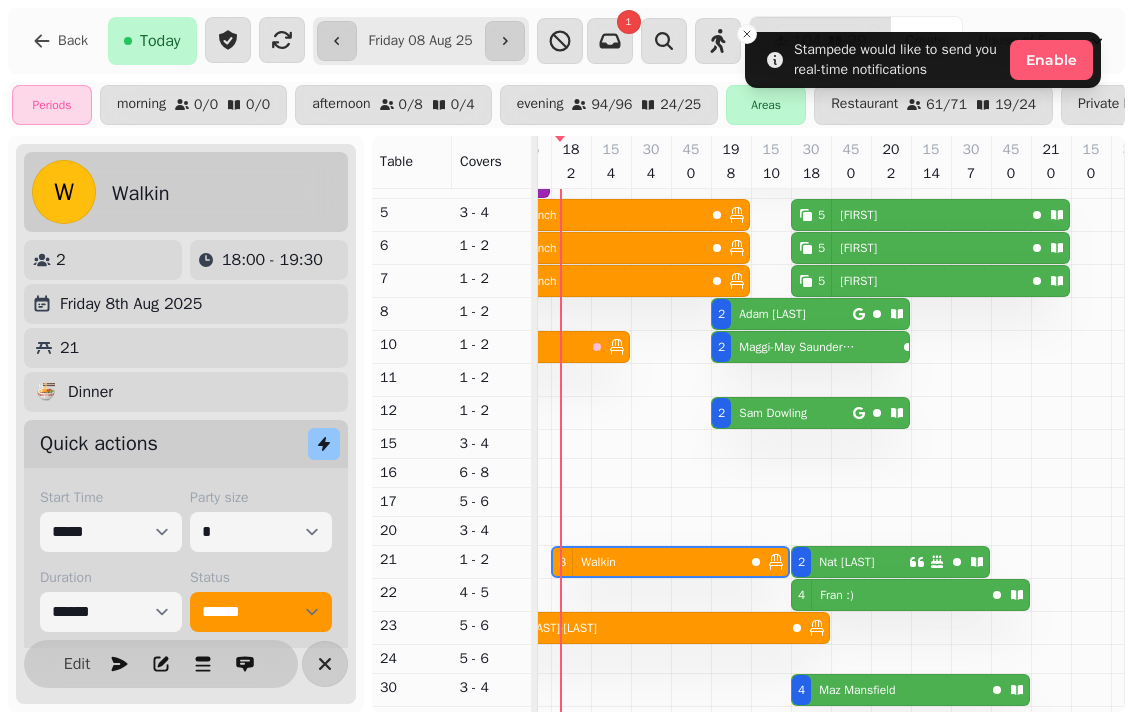 click 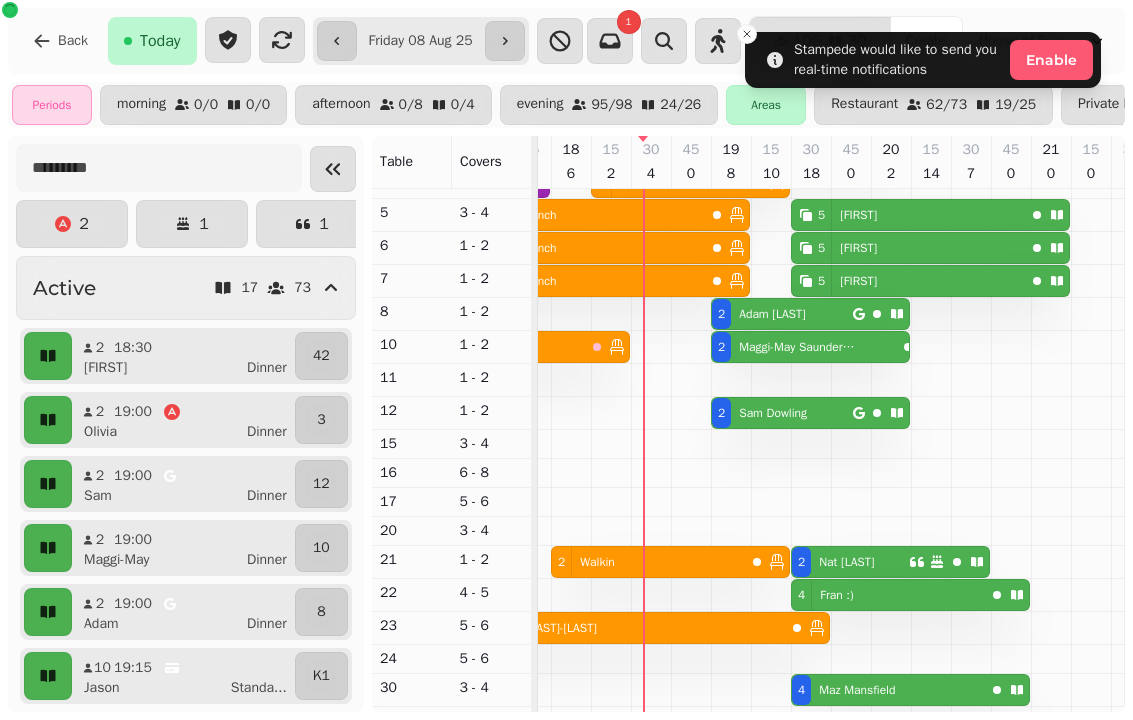 scroll, scrollTop: 741, scrollLeft: 1099, axis: both 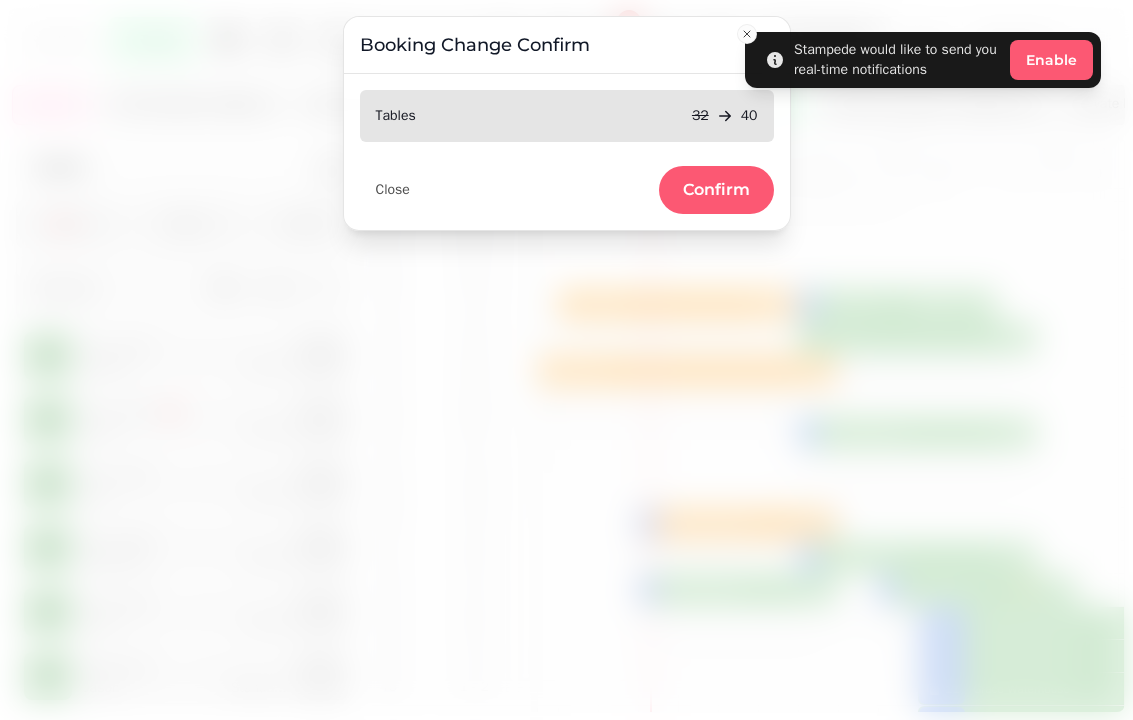 click on "Confirm" at bounding box center (716, 190) 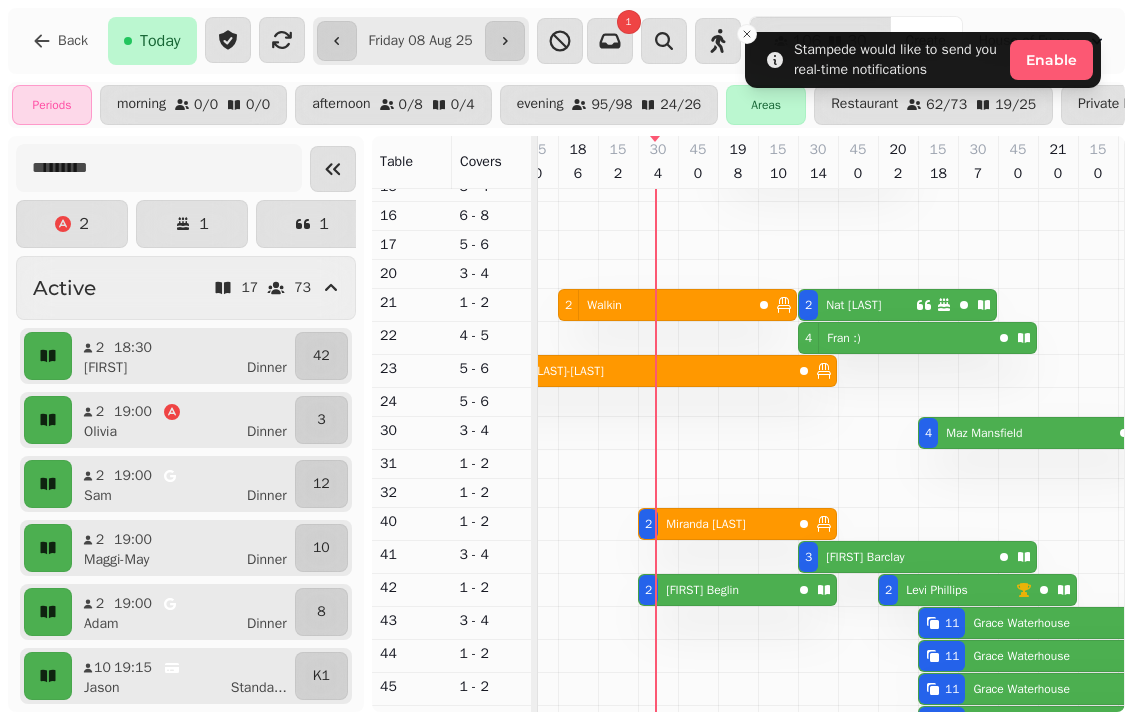 click at bounding box center (505, 41) 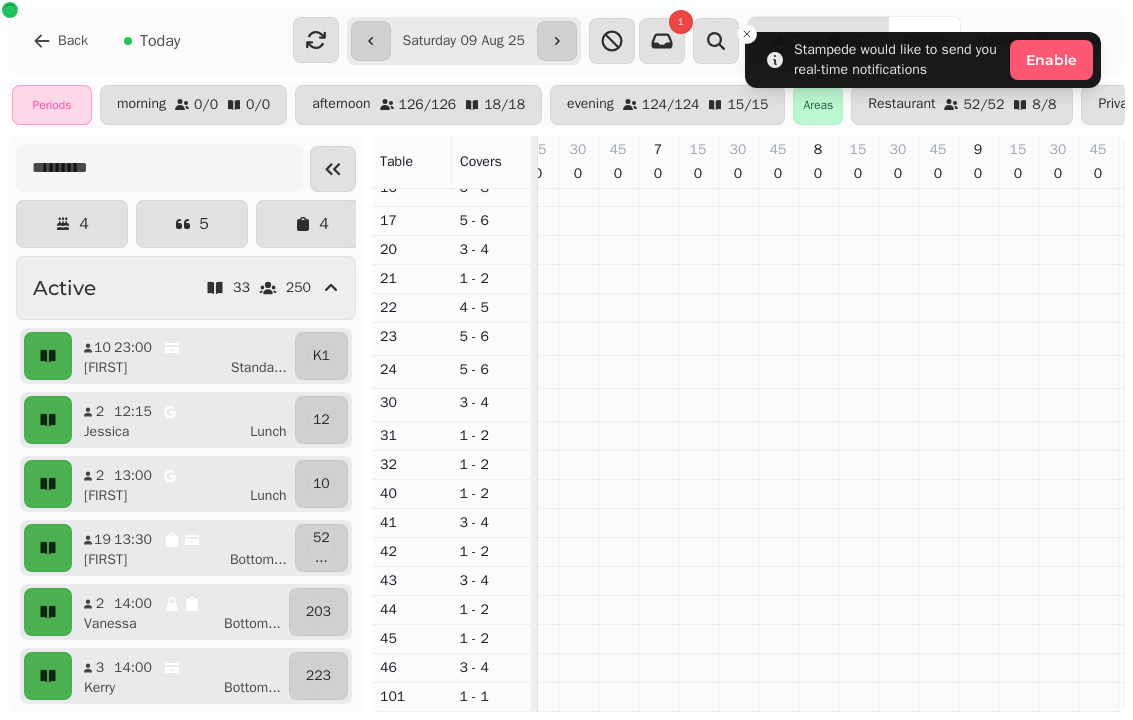 scroll, scrollTop: 0, scrollLeft: 2836, axis: horizontal 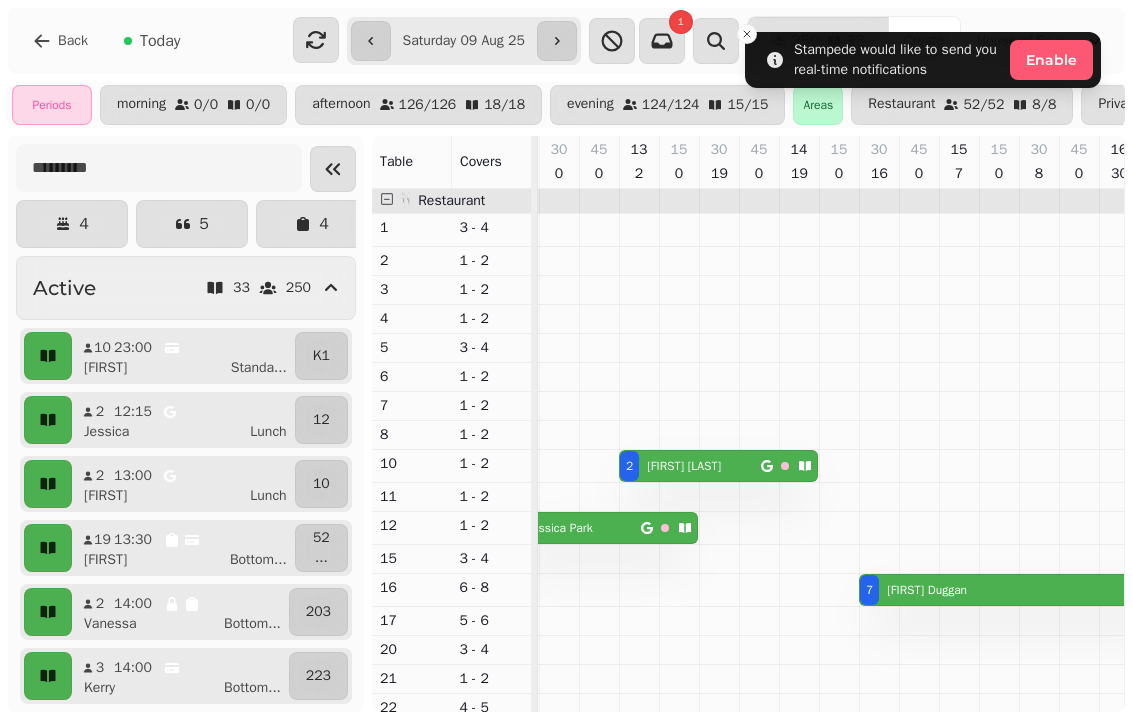 click at bounding box center [371, 41] 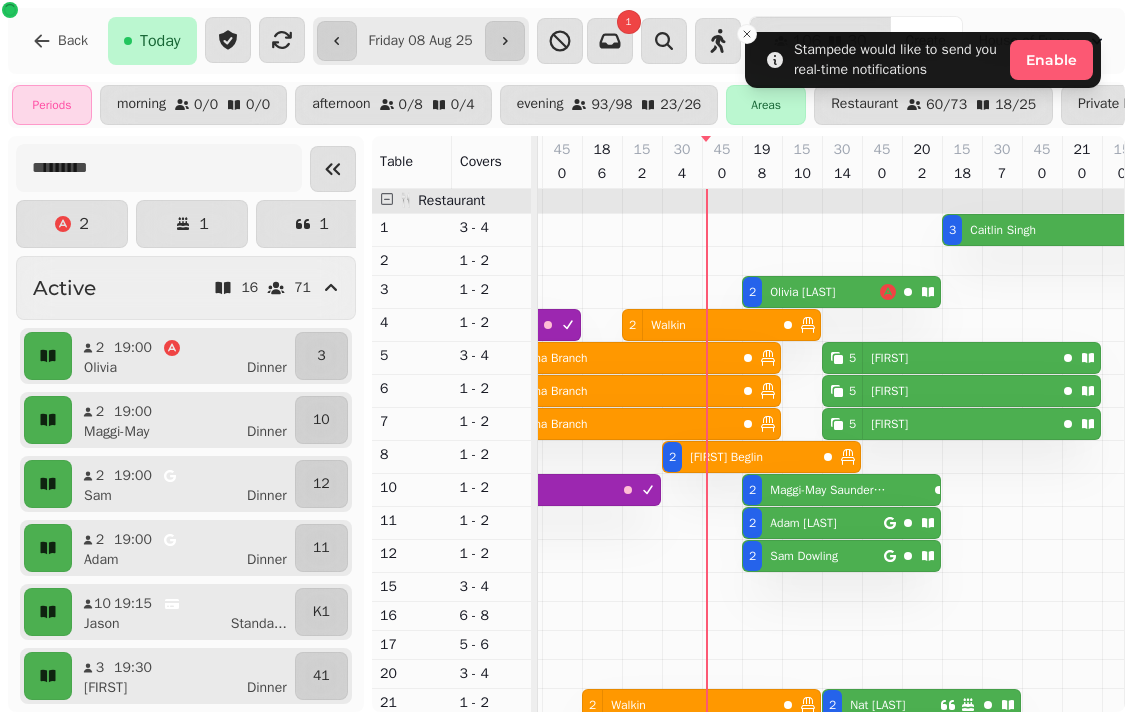 scroll, scrollTop: 479, scrollLeft: 1011, axis: both 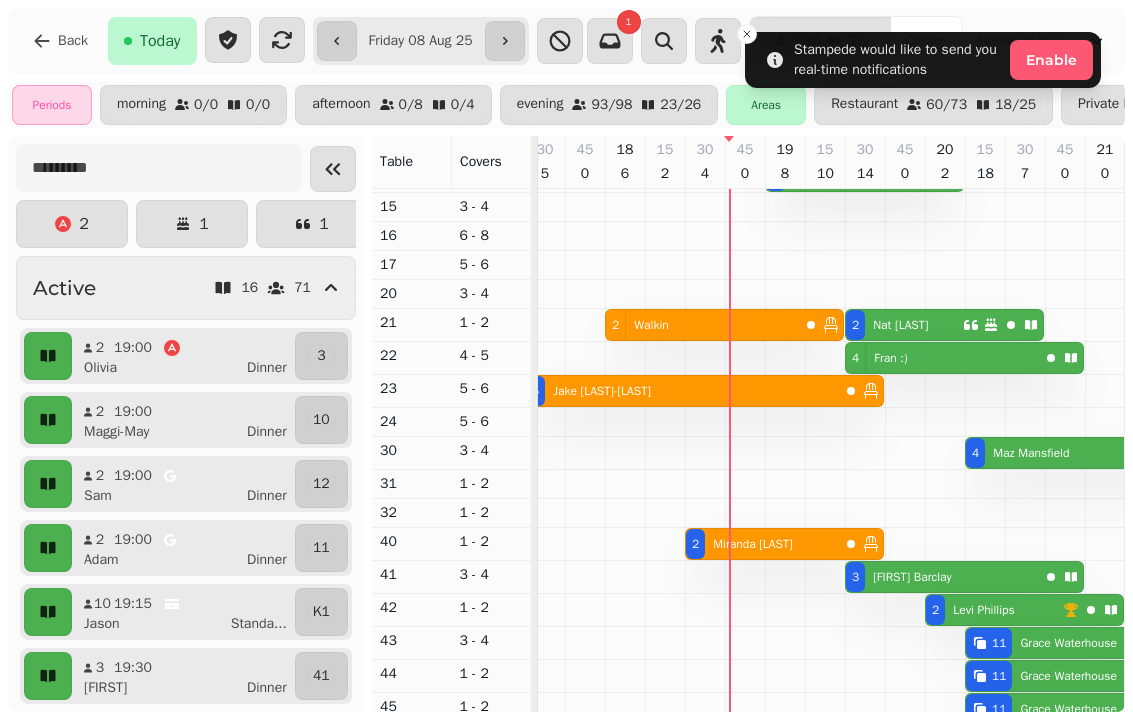 click at bounding box center [625, 689] 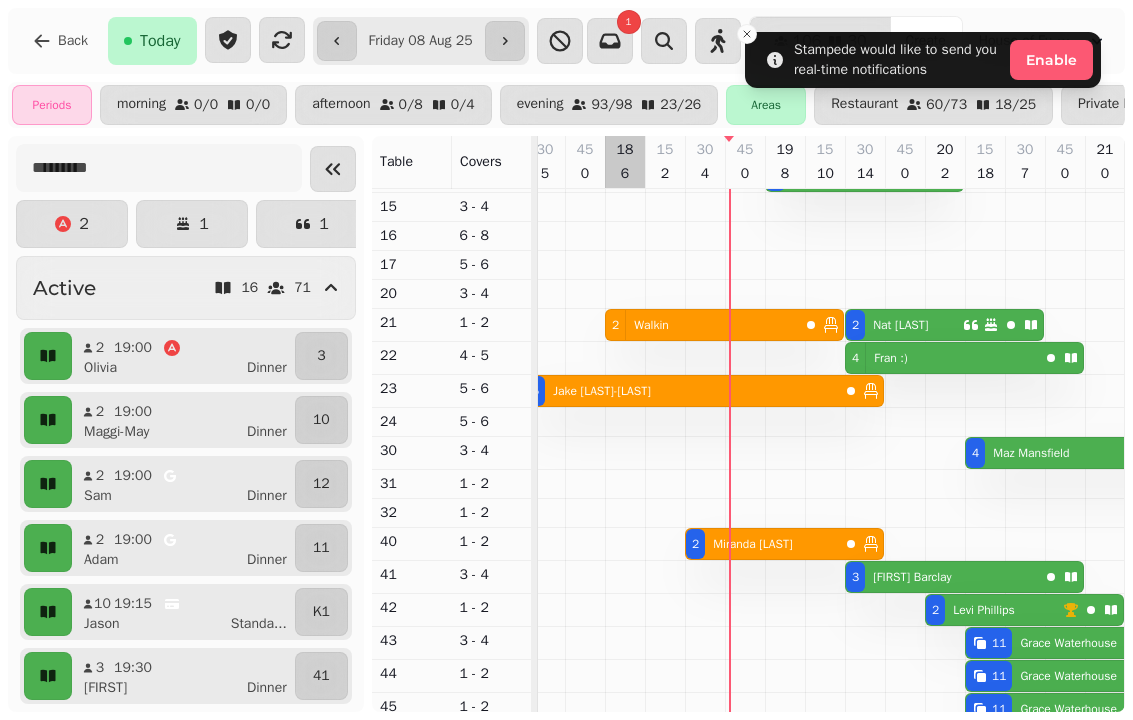 scroll, scrollTop: 408, scrollLeft: 1095, axis: both 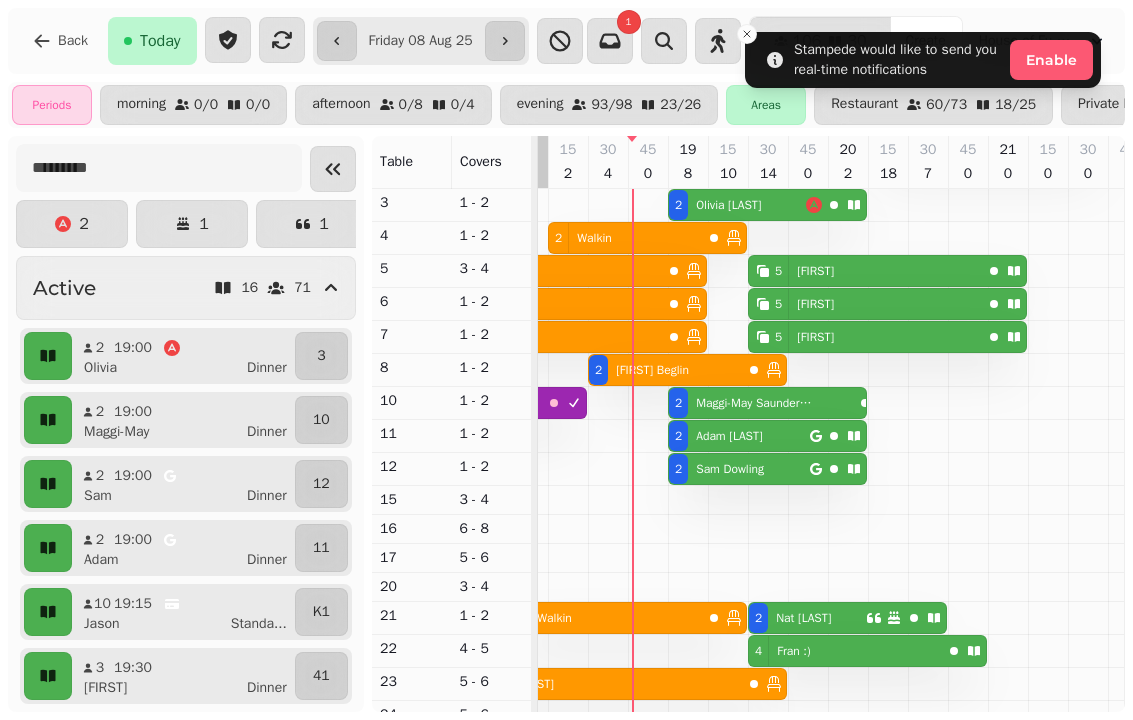 click at bounding box center (505, 41) 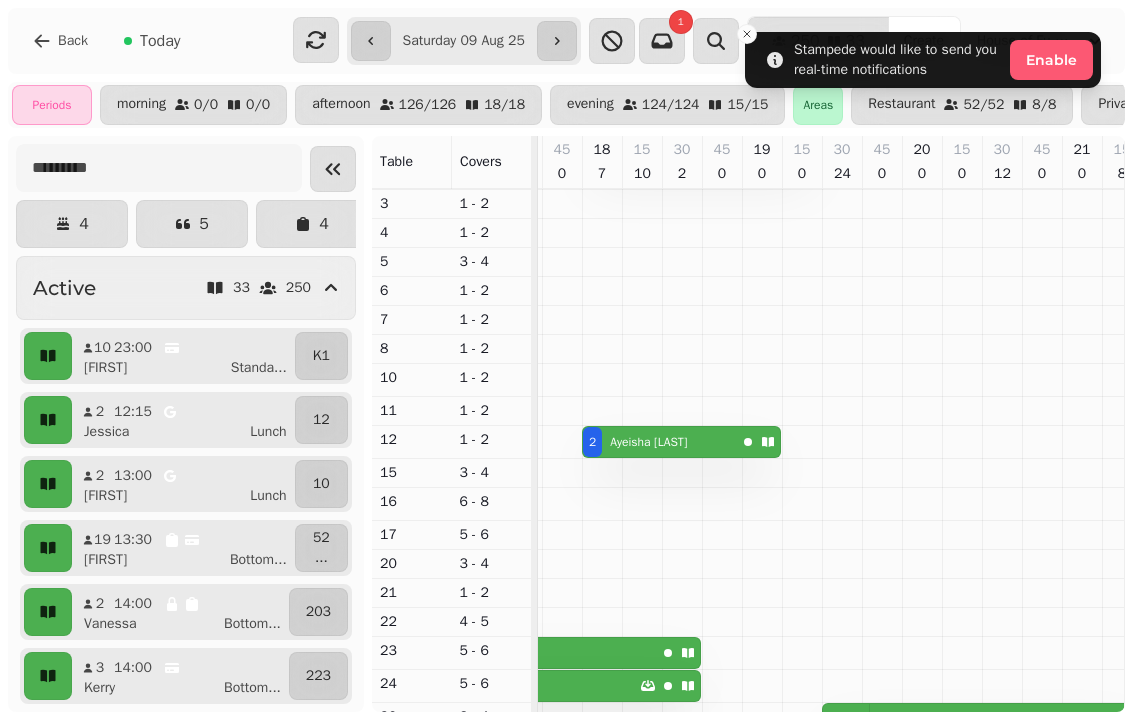 click 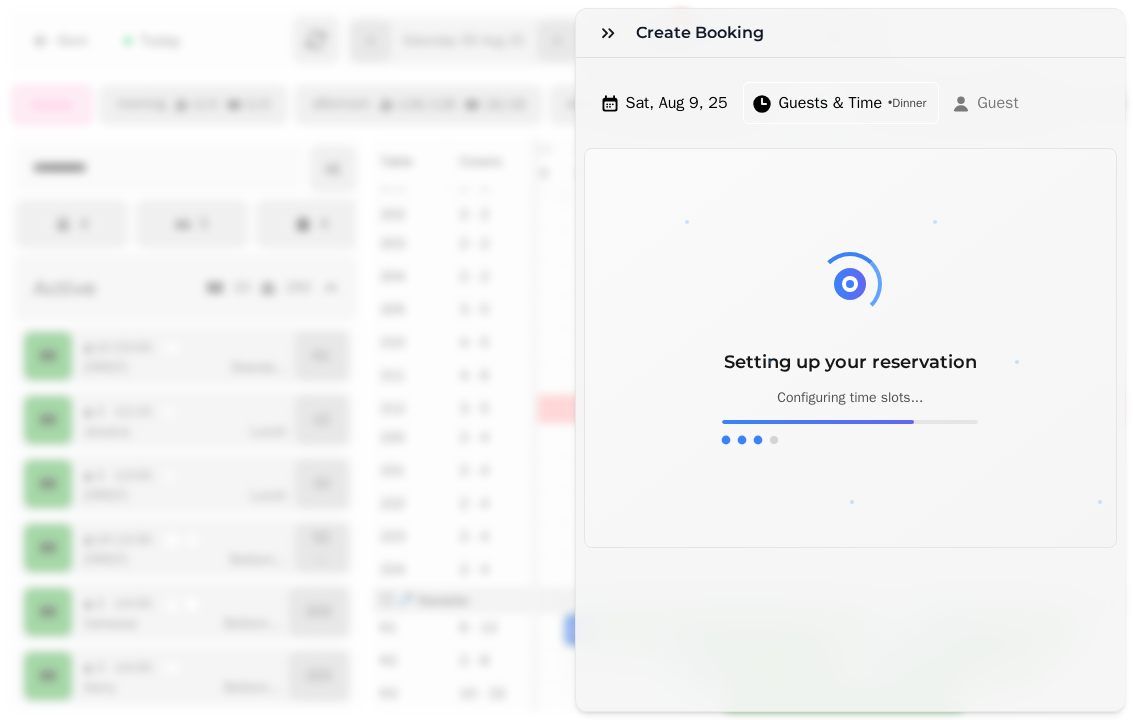 click at bounding box center [608, 33] 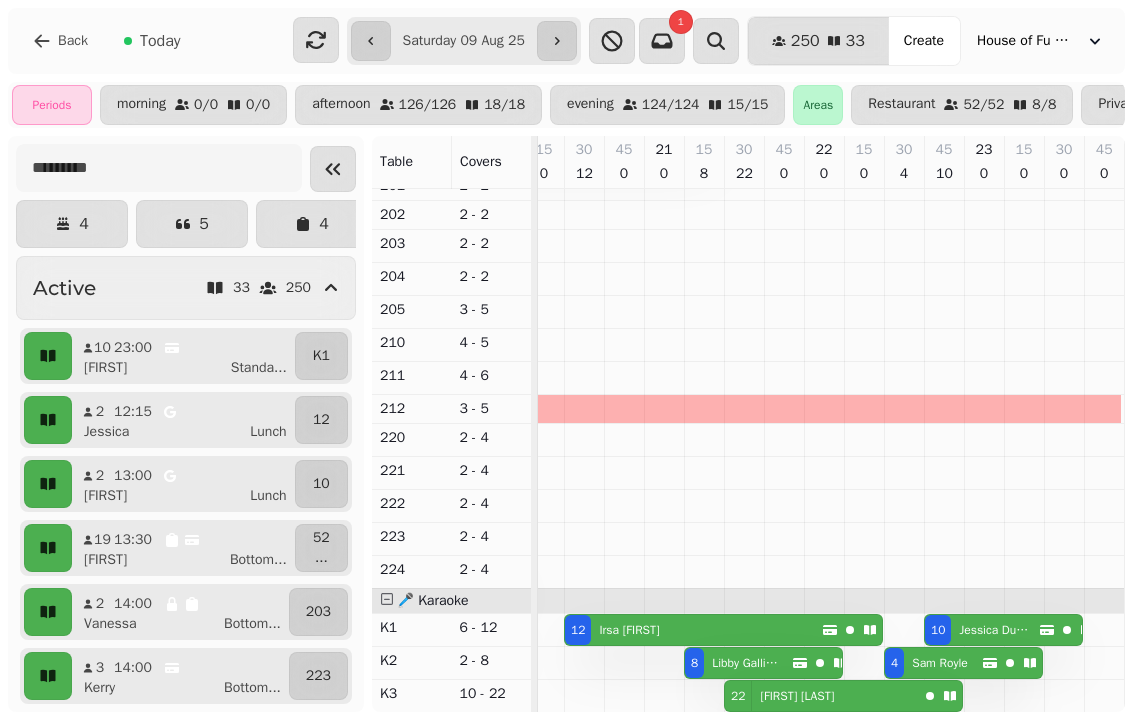 click at bounding box center (371, 41) 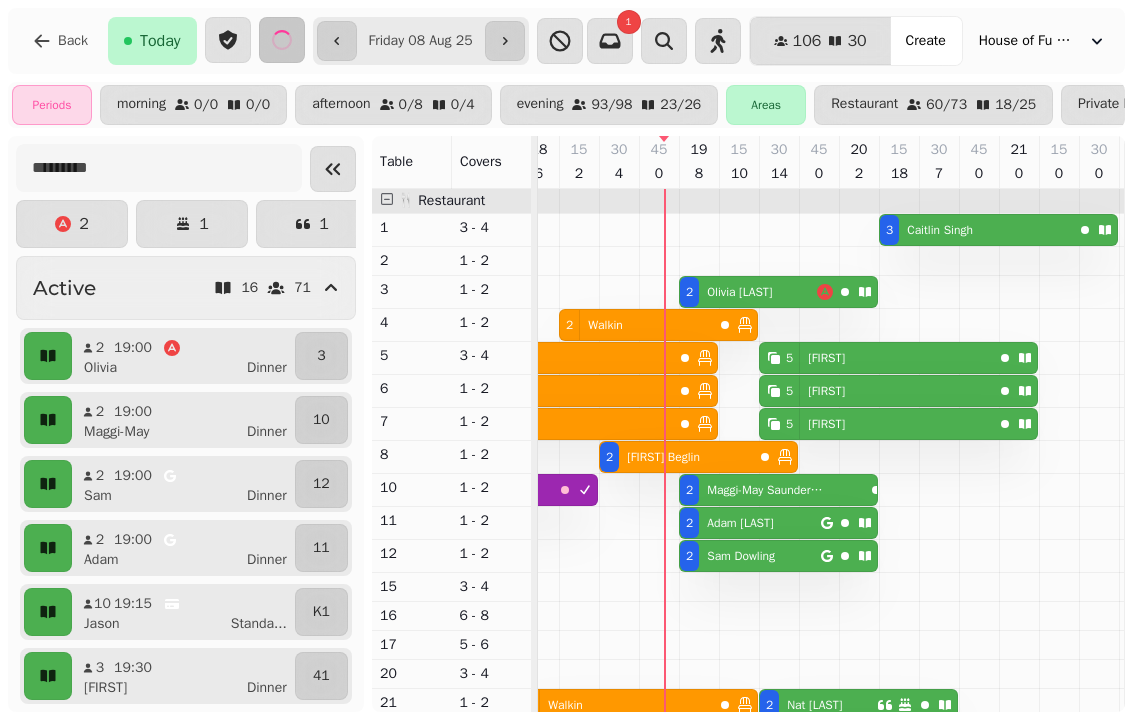 scroll, scrollTop: 0, scrollLeft: 1050, axis: horizontal 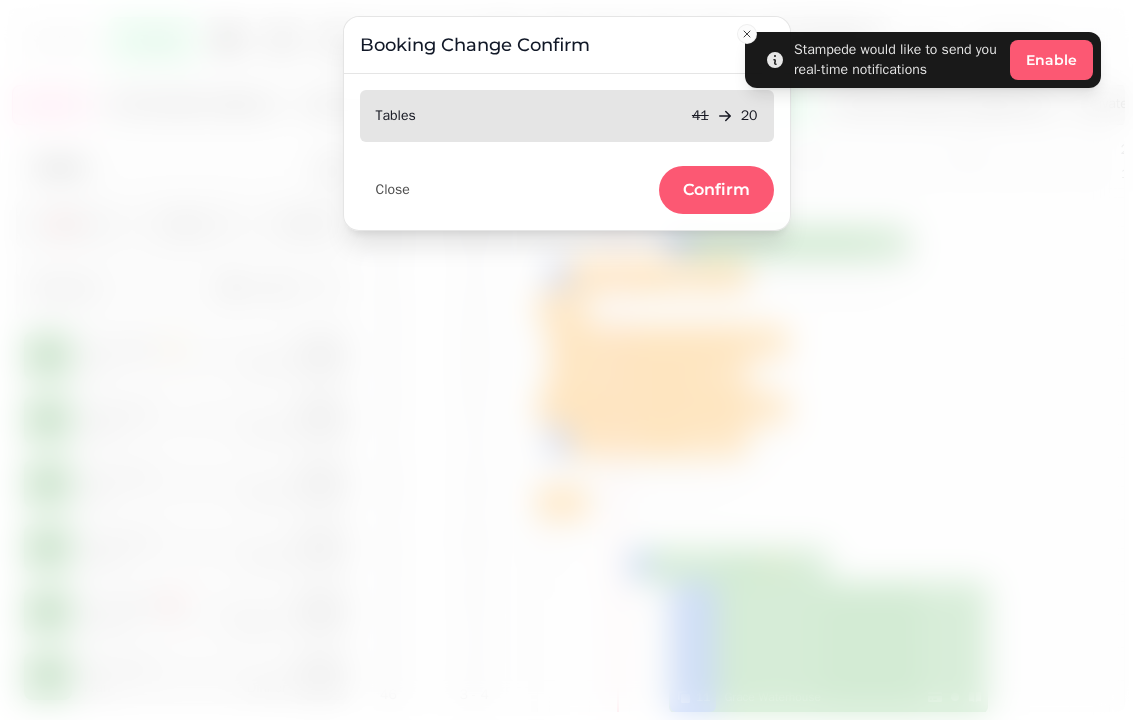click on "Confirm" at bounding box center [716, 190] 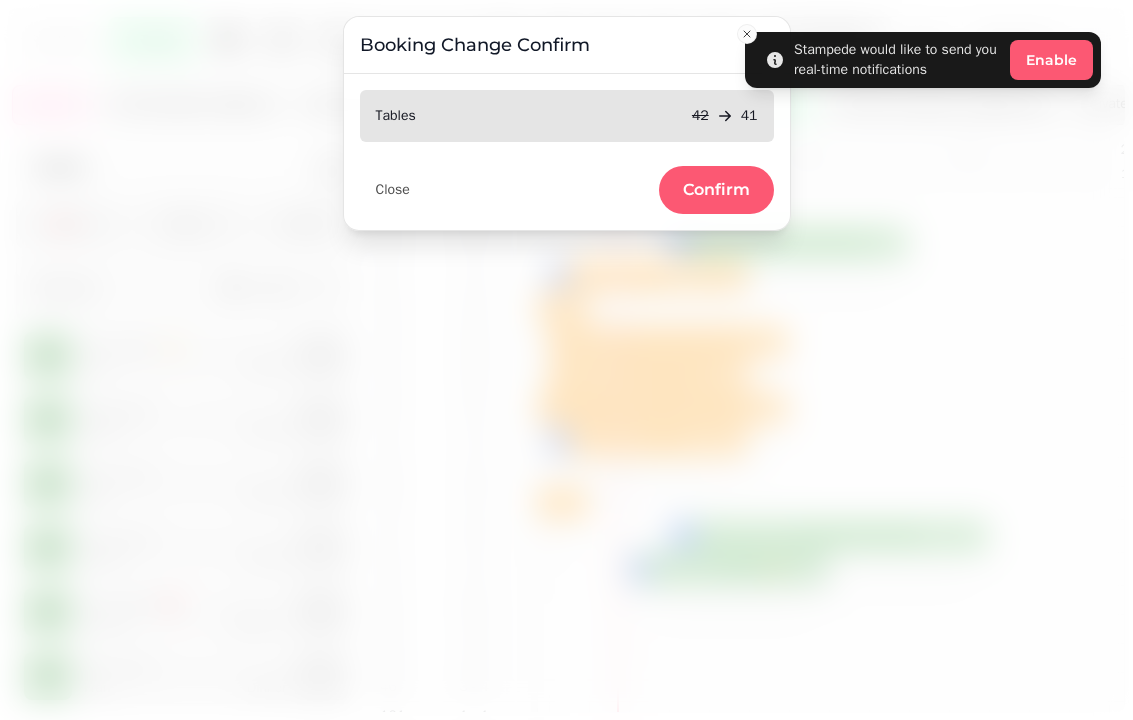 click on "Confirm" at bounding box center (716, 190) 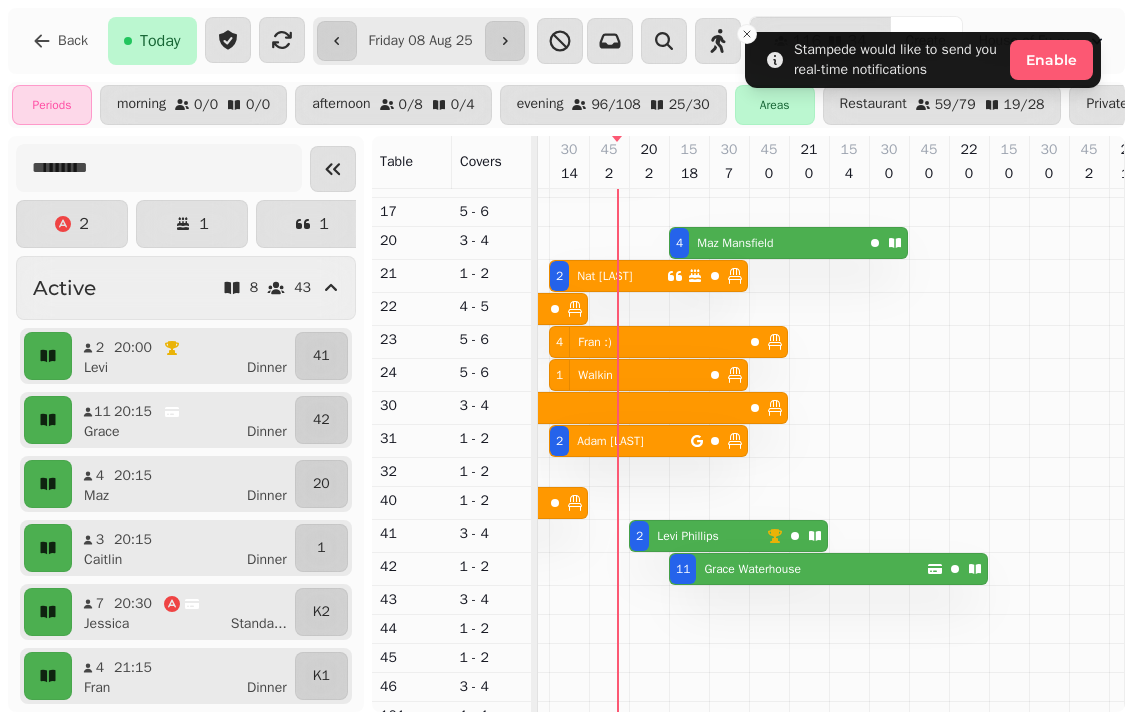 scroll, scrollTop: 538, scrollLeft: 1246, axis: both 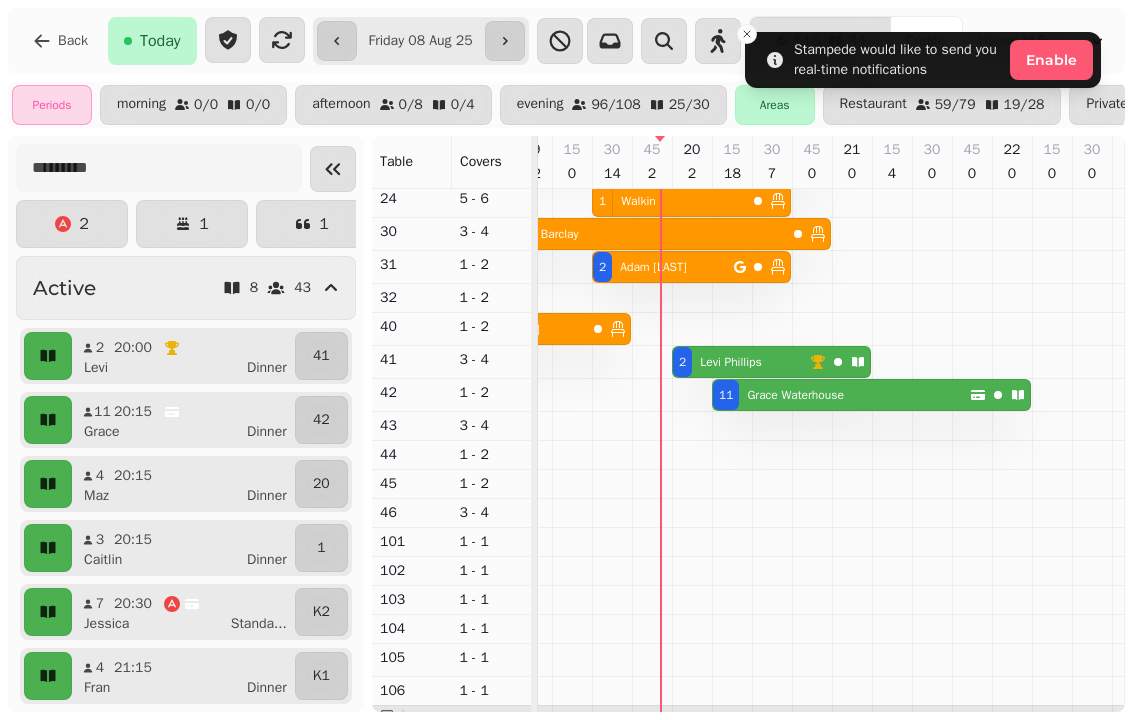 click on "11 Grace   Waterhouse" at bounding box center [841, 395] 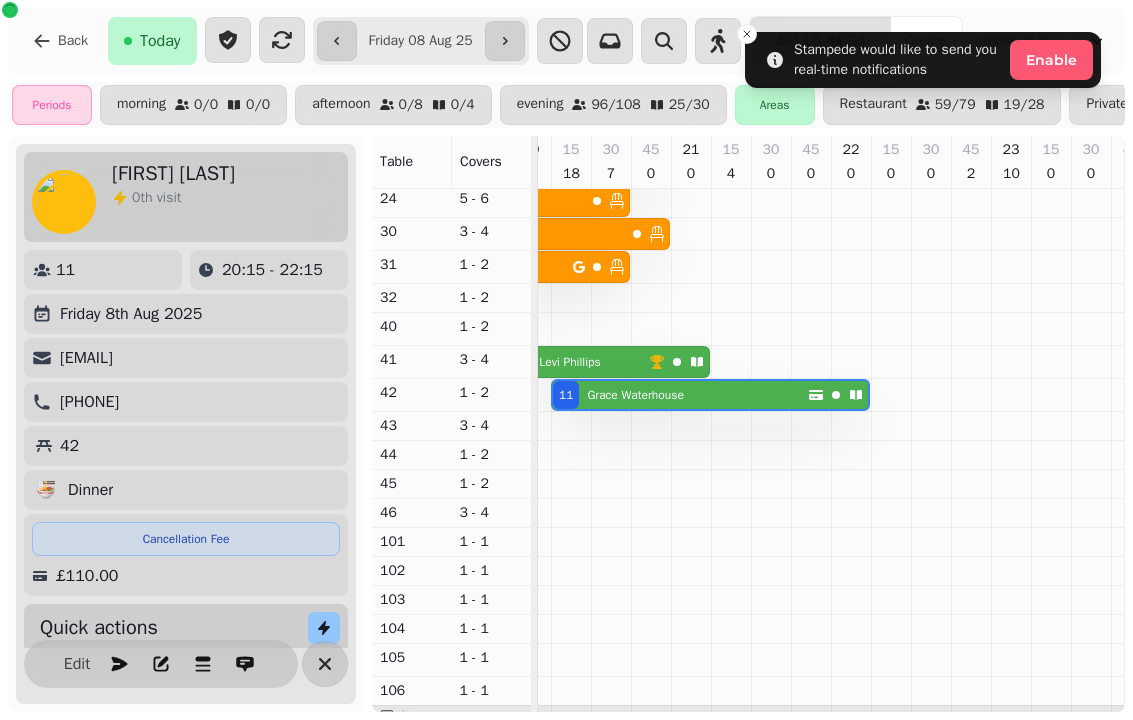 click on "Edit" at bounding box center (77, 664) 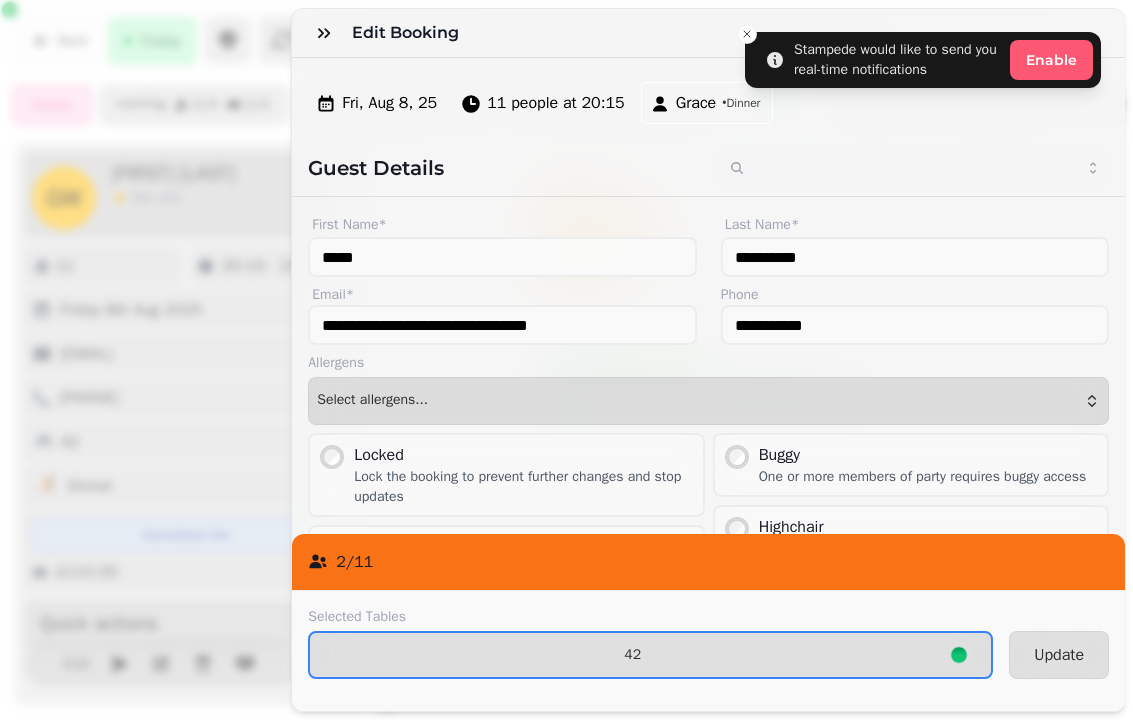 click on "42" at bounding box center [632, 655] 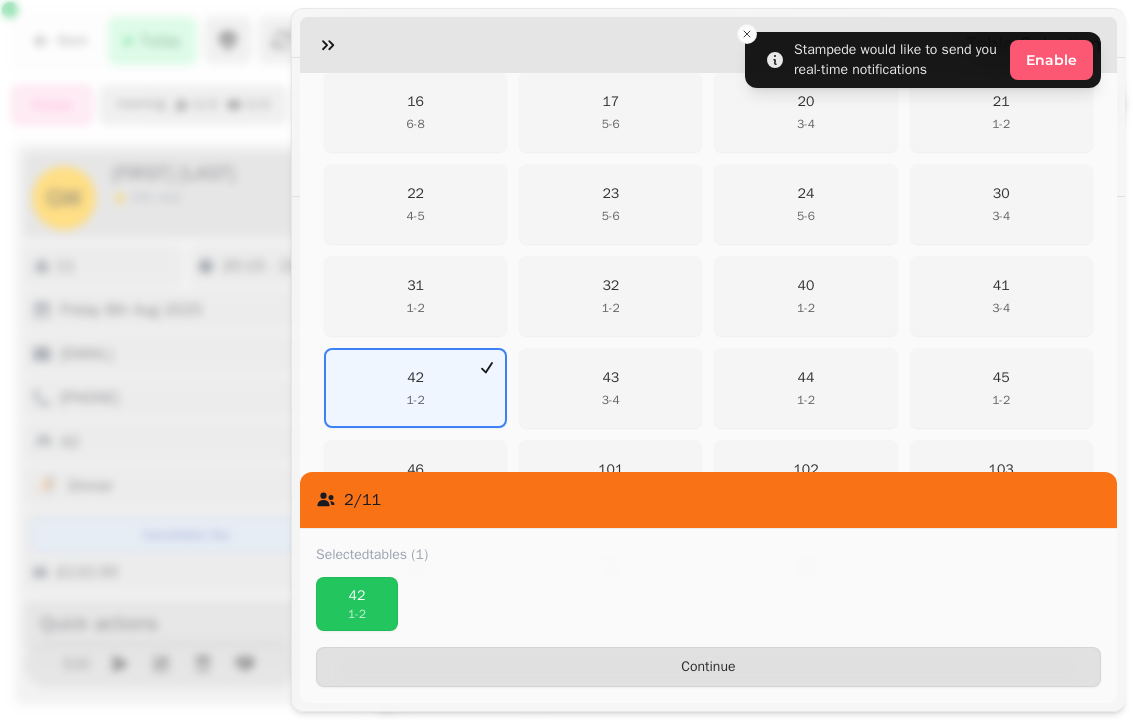 click on "43" at bounding box center [611, 378] 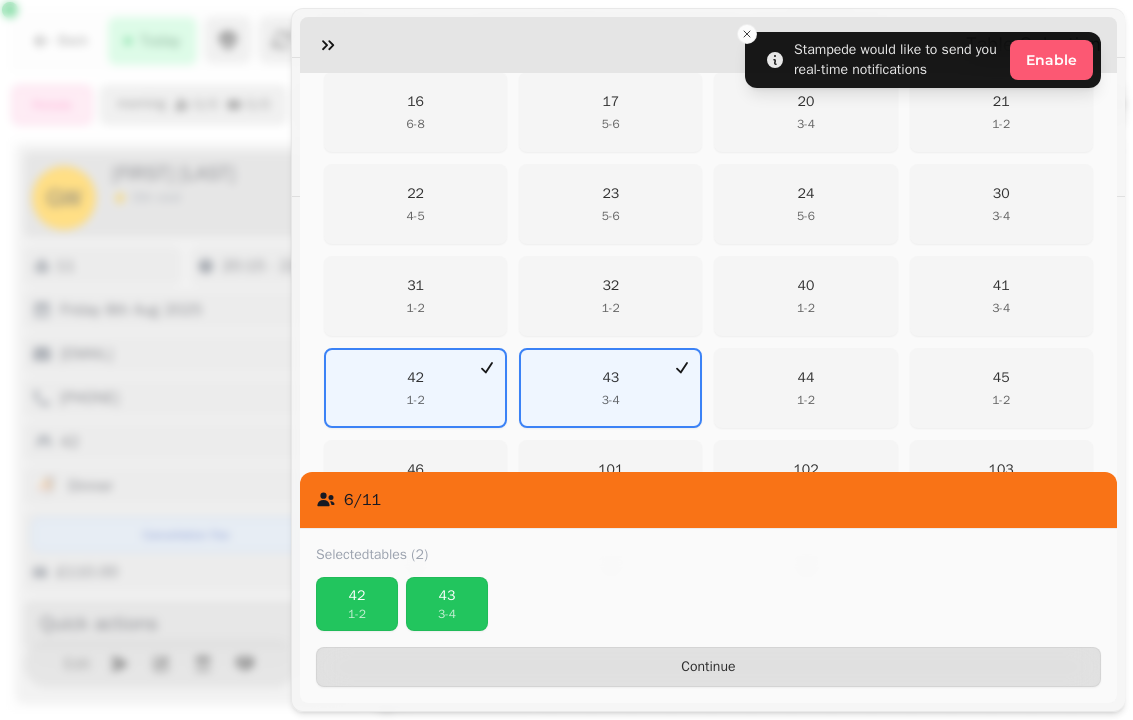 click on "44 1  -  2" at bounding box center (806, 388) 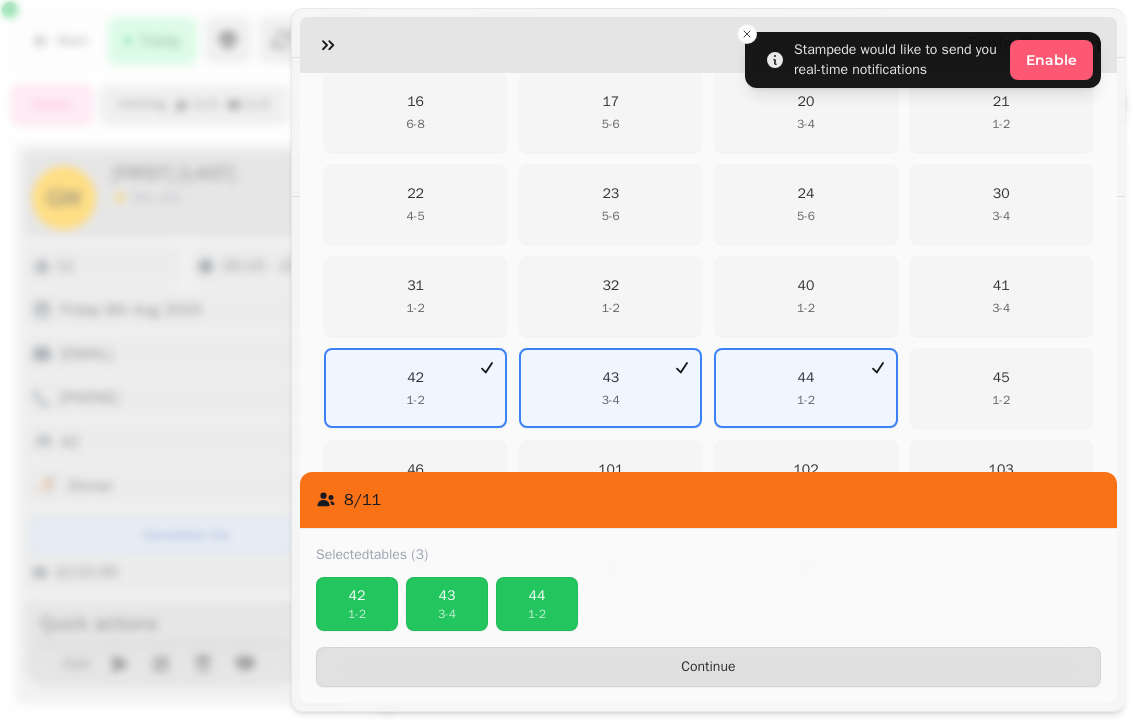 click on "1  -  2" at bounding box center (1001, 400) 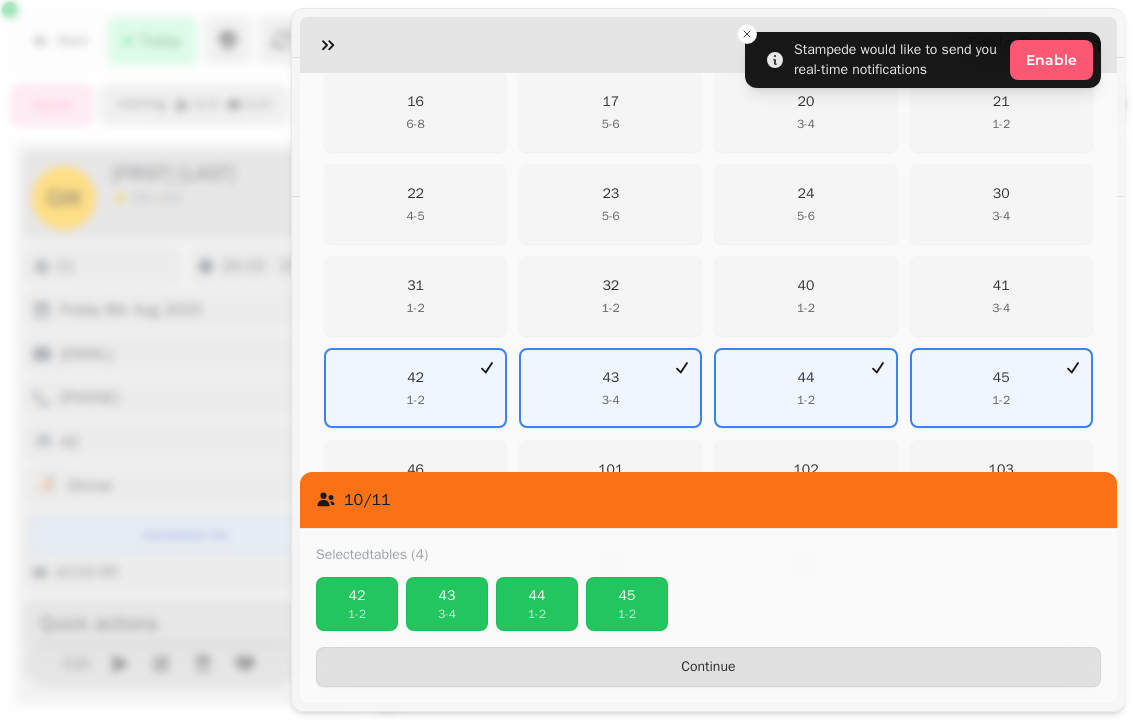 click on "Continue" at bounding box center [708, 667] 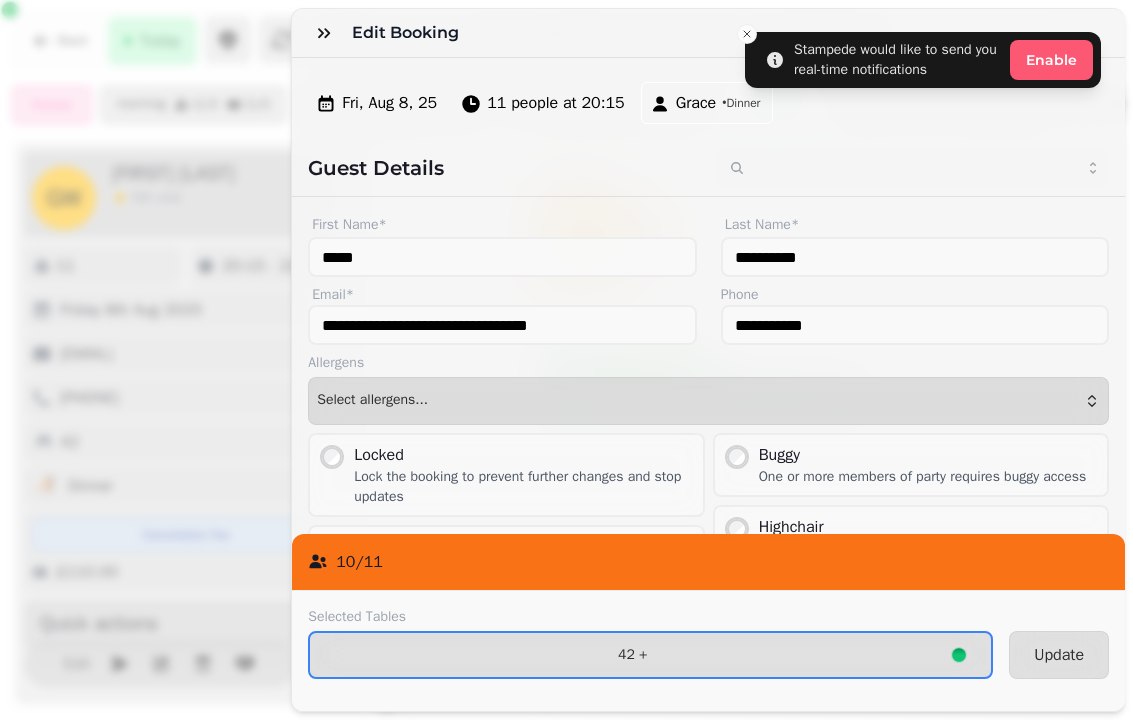 click on "Update" at bounding box center [1059, 655] 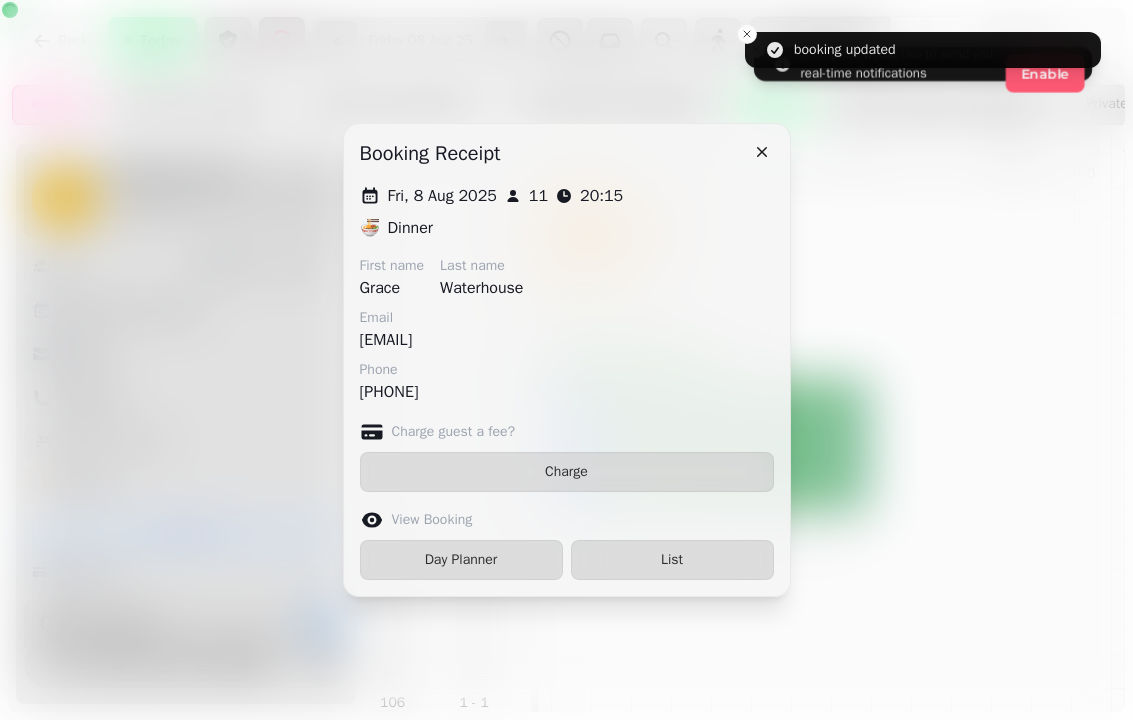 click at bounding box center [762, 152] 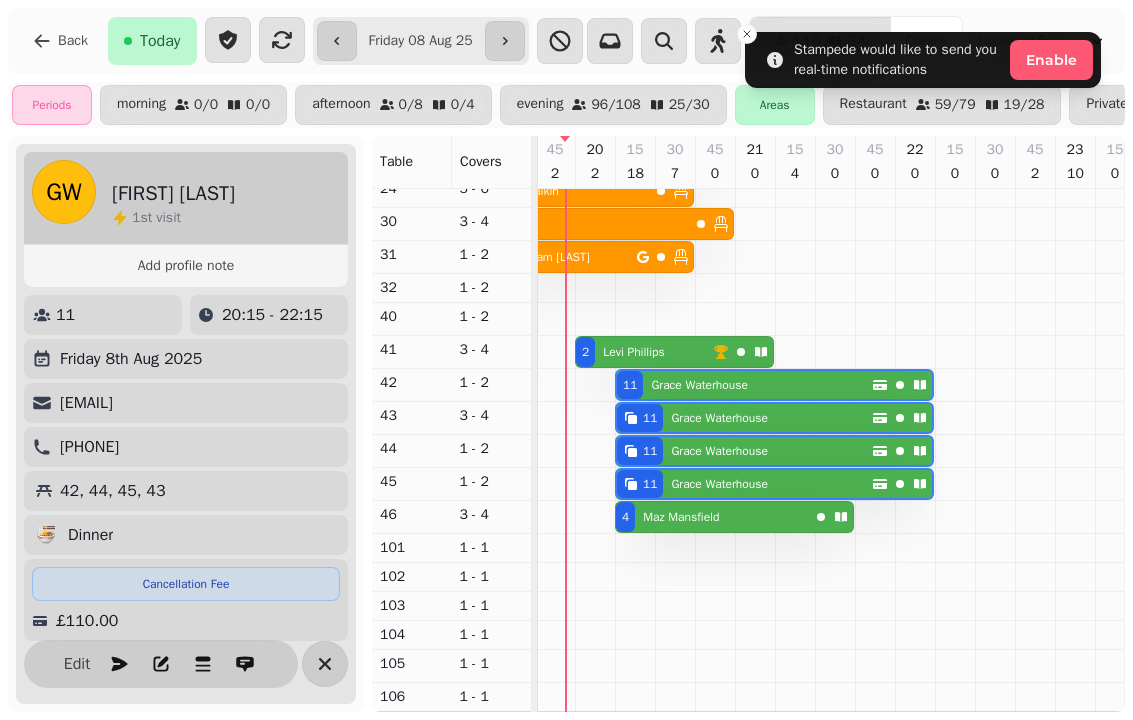 click on "Levi   Phillips" at bounding box center (634, 352) 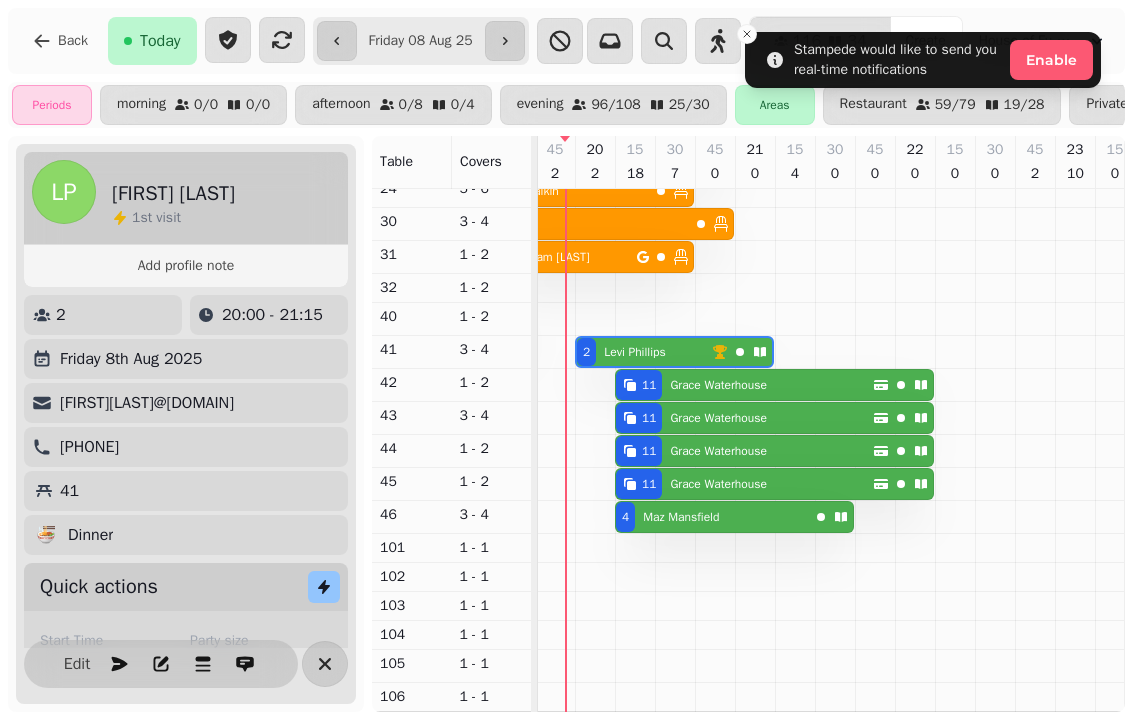 scroll, scrollTop: 0, scrollLeft: 1347, axis: horizontal 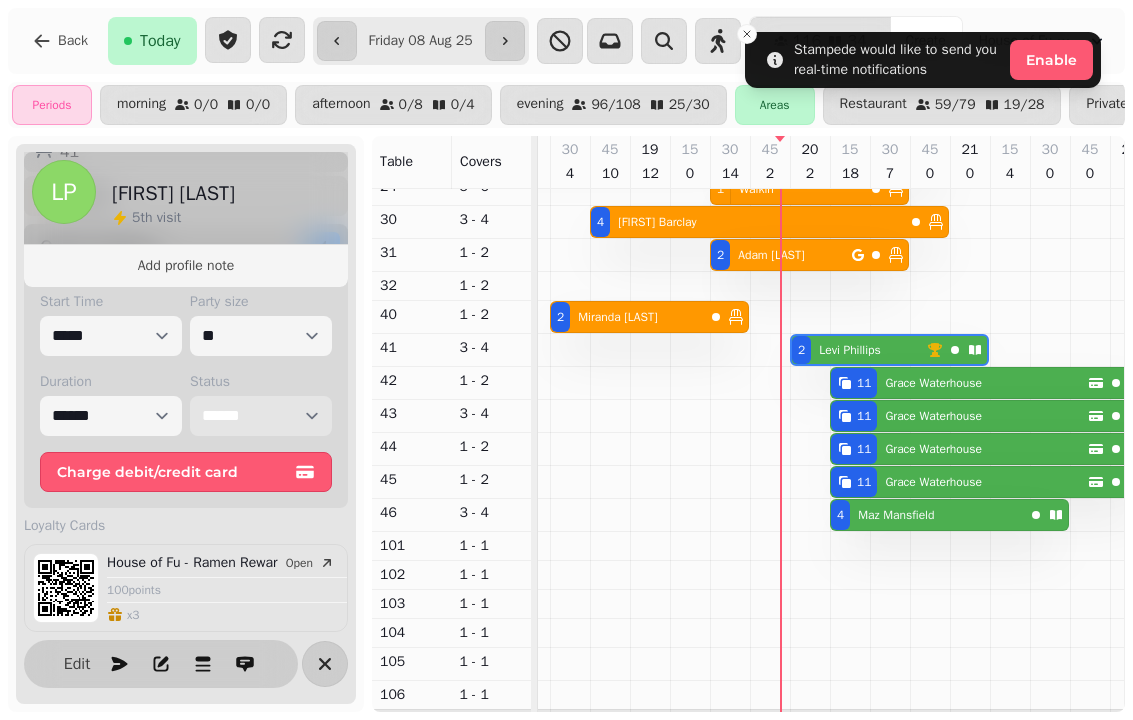 click on "**********" at bounding box center [261, 416] 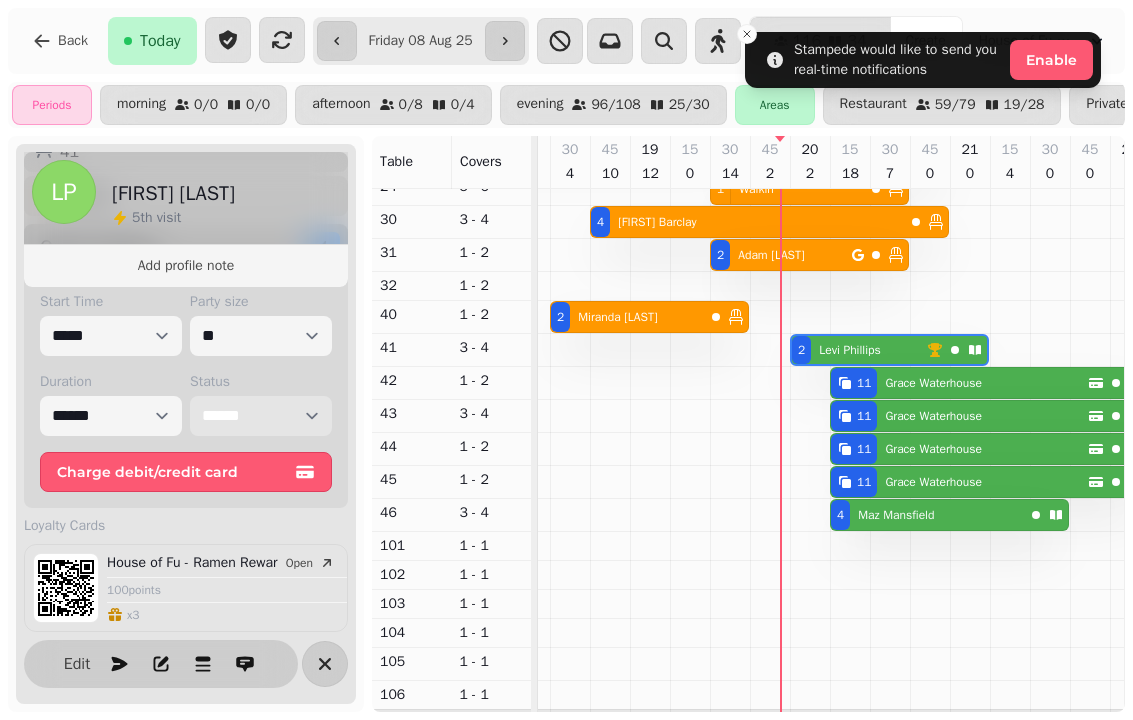 select on "******" 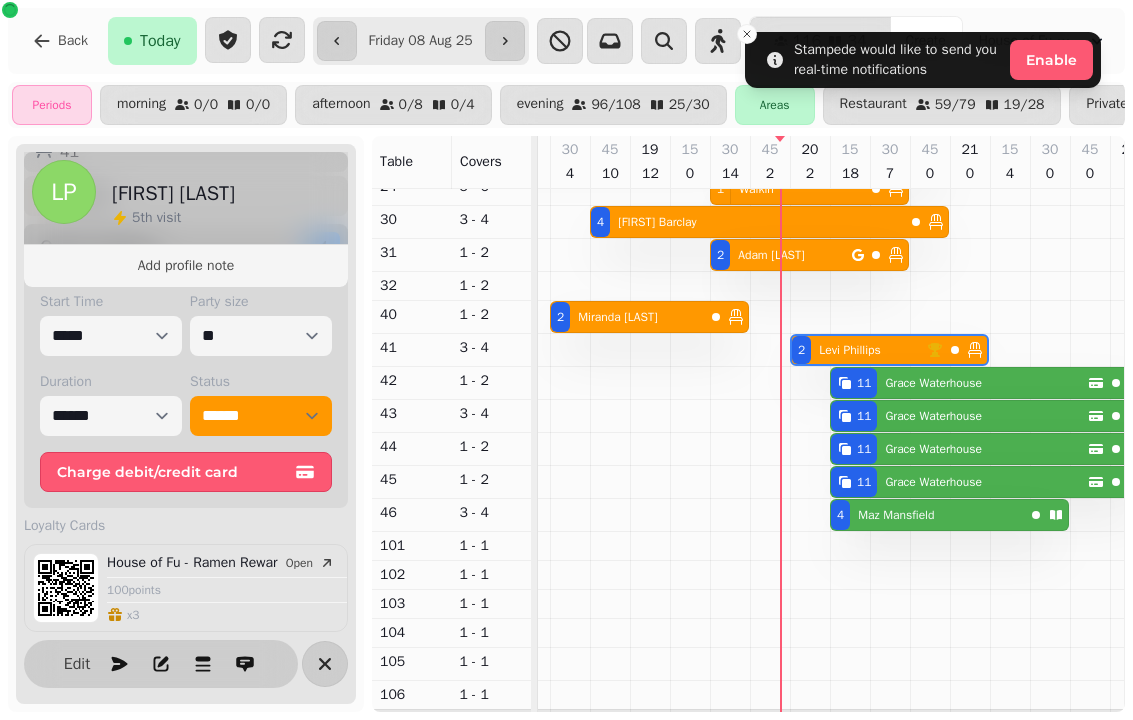 click on "Miranda   Gleave" at bounding box center (613, 317) 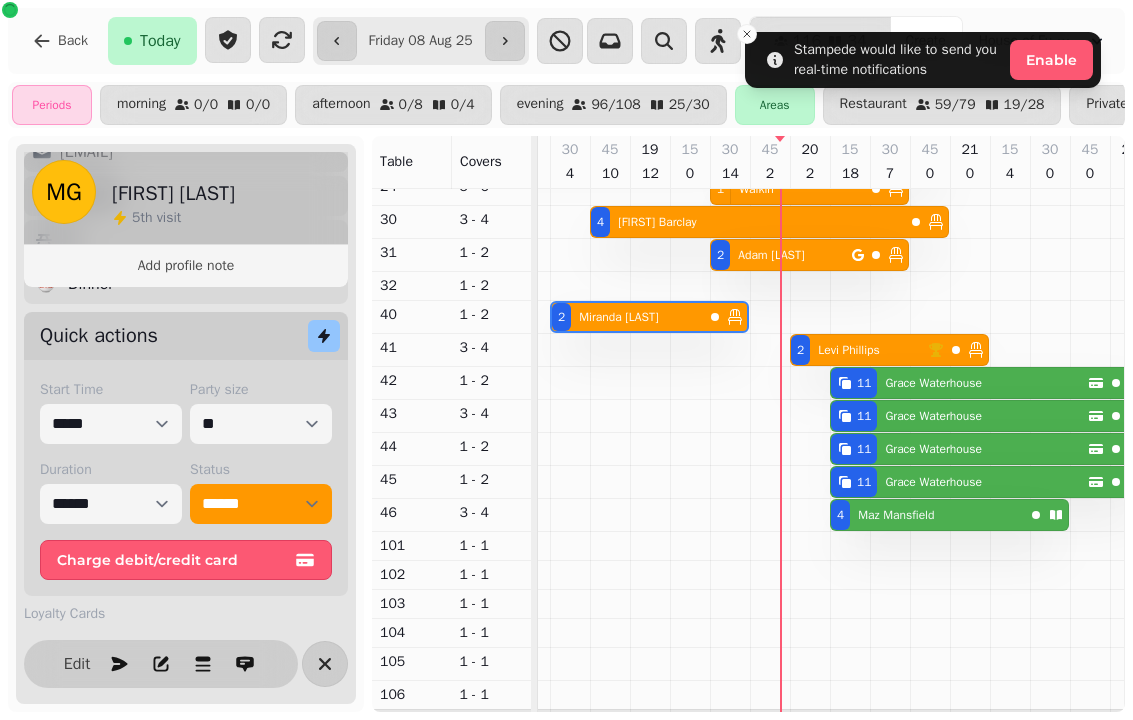 scroll, scrollTop: 262, scrollLeft: 0, axis: vertical 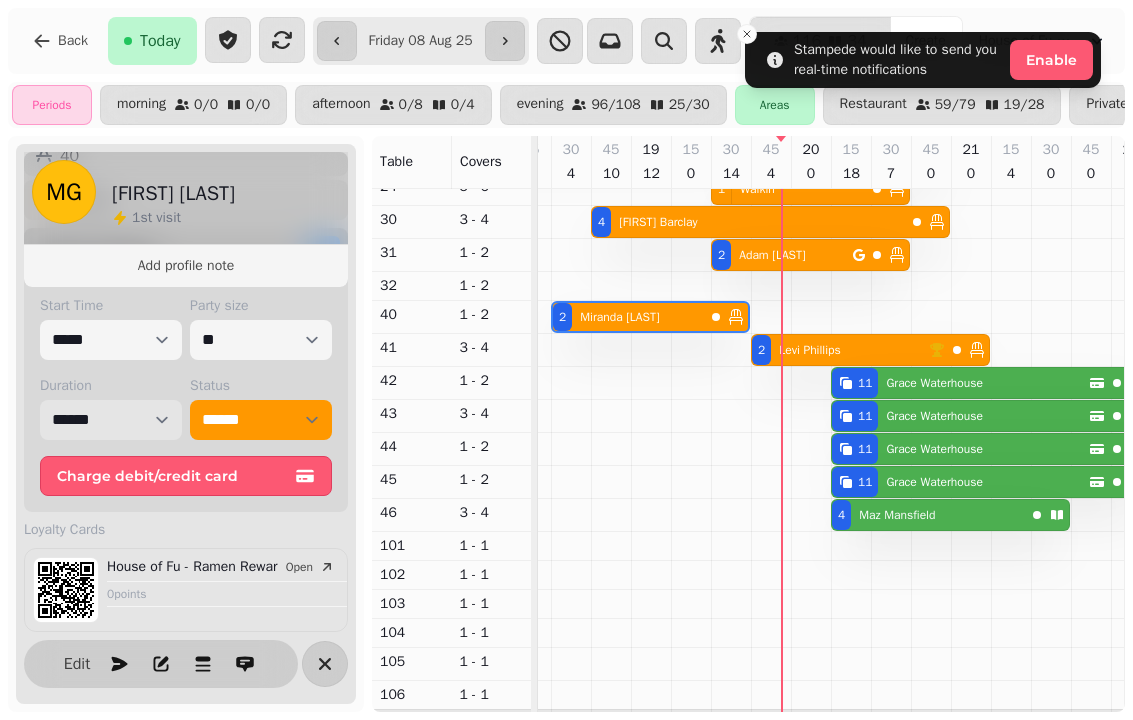 click on "****** ****** ****** ***** ****** ****** ****** ***** ****** ****** ****** ***** ****** ****** ****** ***** ****** ****** ****** ***** ****** ****** ****** ***** ****** ****** ****** ***** ****** ****** ****** ***** ****** ****** ****** ***** ****** ****** ****** ****** ******* ******* ******* ****** ******* ******* ******* ****** ******* ******* ******* ****** ******* ******* ******* ****** ******* ******* ******* ****** ******* ******* ******* ****** ******* ******* ******* ****** ******* ******* ******* ****** ******* ******* ******* ****** ******* ******* ******* ****** ******* ******* ******* ****** ******* ******* ******* ****** ******* ******* ******* ****** ******* ******* ******* ******" at bounding box center [111, 420] 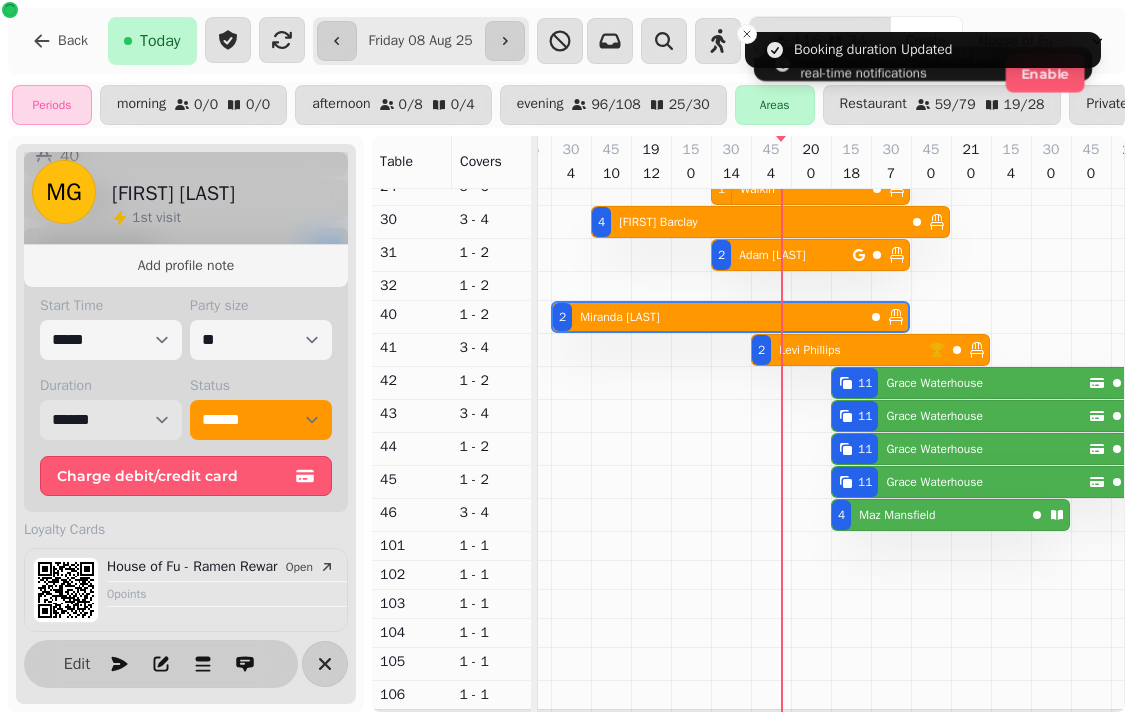 click on "****** ****** ****** ***** ****** ****** ****** ***** ****** ****** ****** ***** ****** ****** ****** ***** ****** ****** ****** ***** ****** ****** ****** ***** ****** ****** ****** ***** ****** ****** ****** ***** ****** ****** ****** ***** ****** ****** ****** ****** ******* ******* ******* ****** ******* ******* ******* ****** ******* ******* ******* ****** ******* ******* ******* ****** ******* ******* ******* ****** ******* ******* ******* ****** ******* ******* ******* ****** ******* ******* ******* ****** ******* ******* ******* ****** ******* ******* ******* ****** ******* ******* ******* ****** ******* ******* ******* ****** ******* ******* ******* ****** ******* ******* ******* ******" at bounding box center (111, 420) 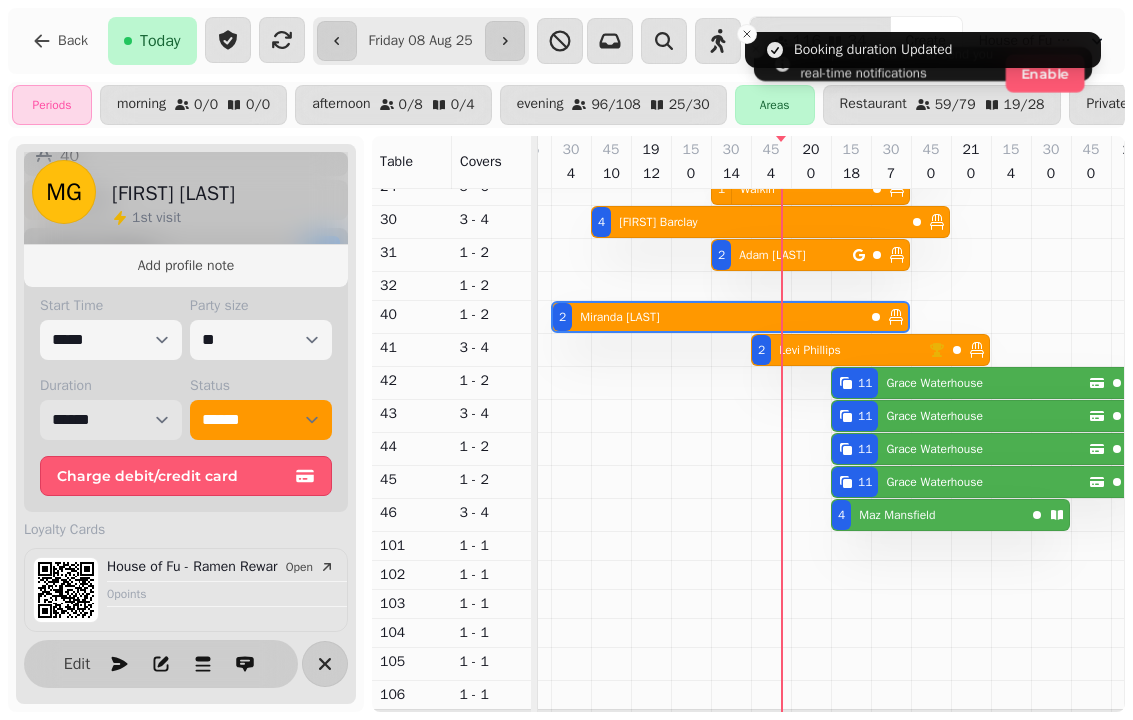 select on "****" 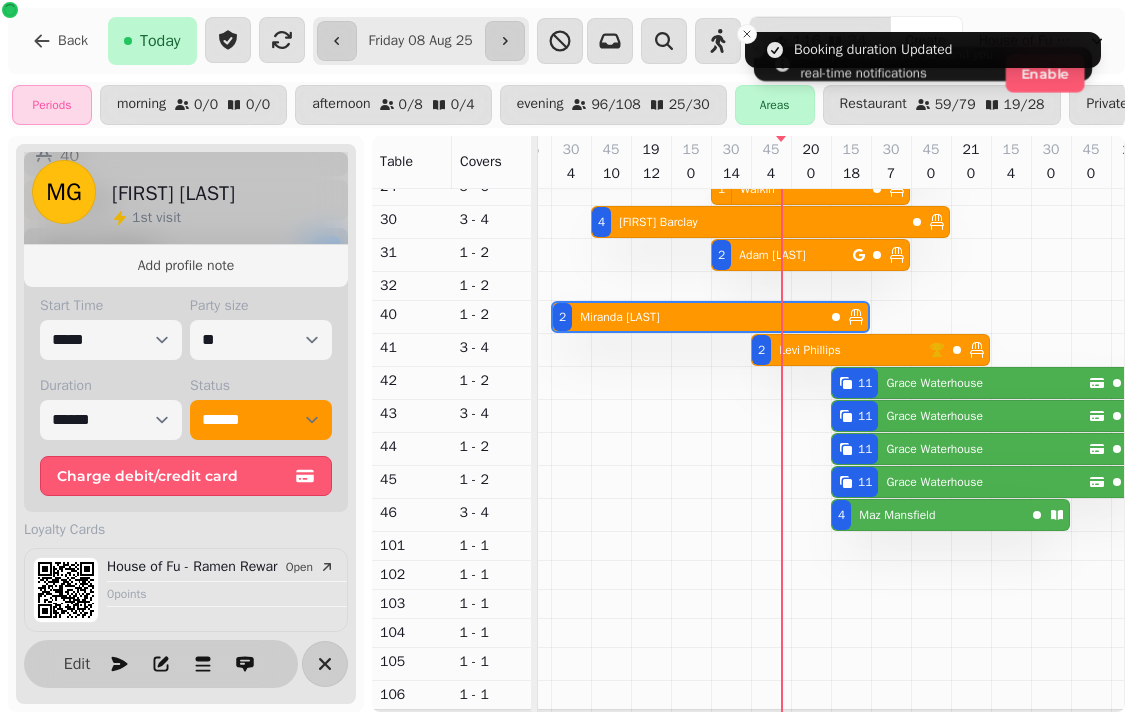 click at bounding box center [325, 664] 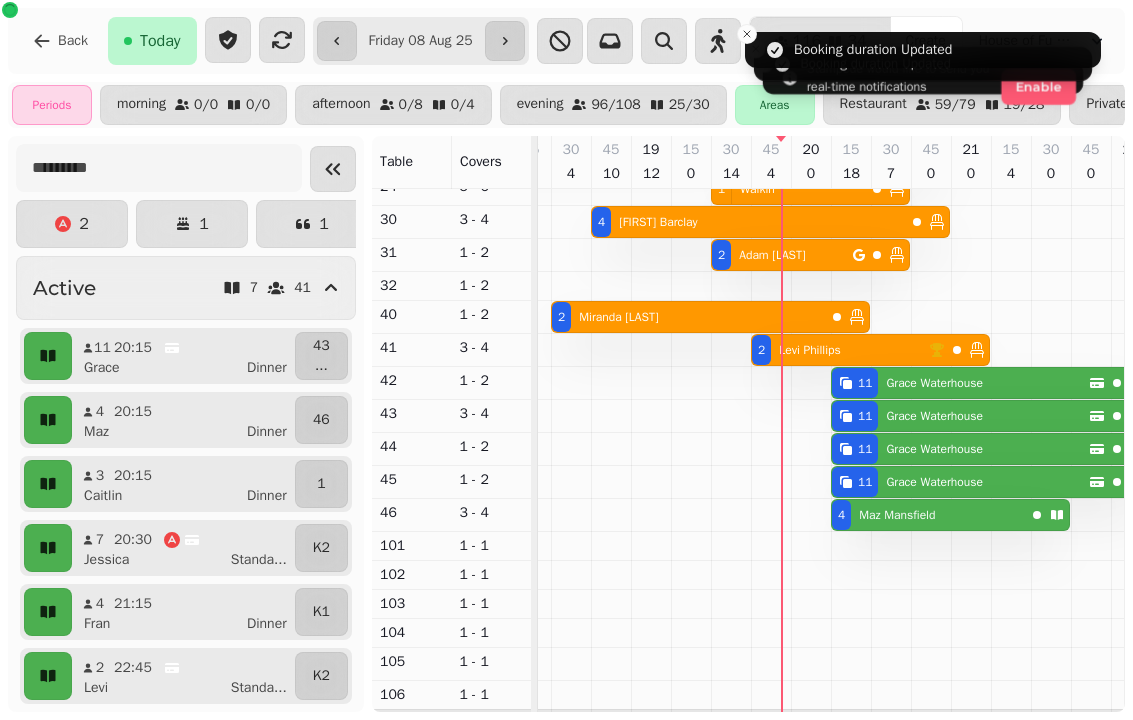 scroll, scrollTop: 458, scrollLeft: 1115, axis: both 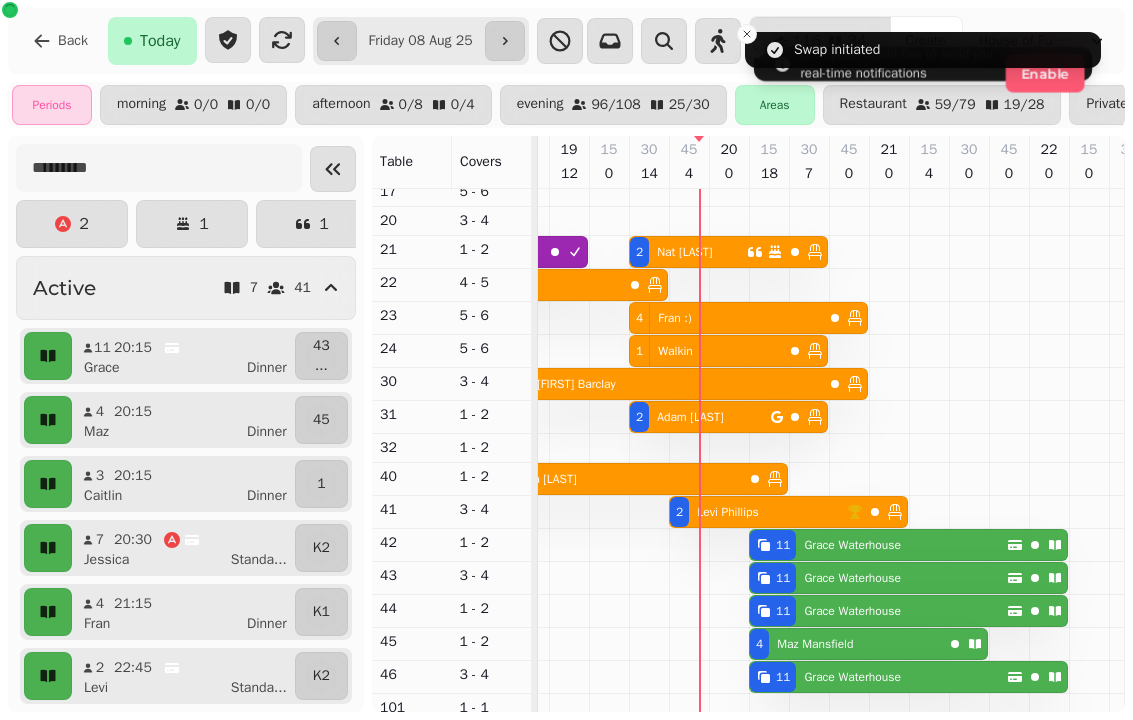 click at bounding box center (969, 620) 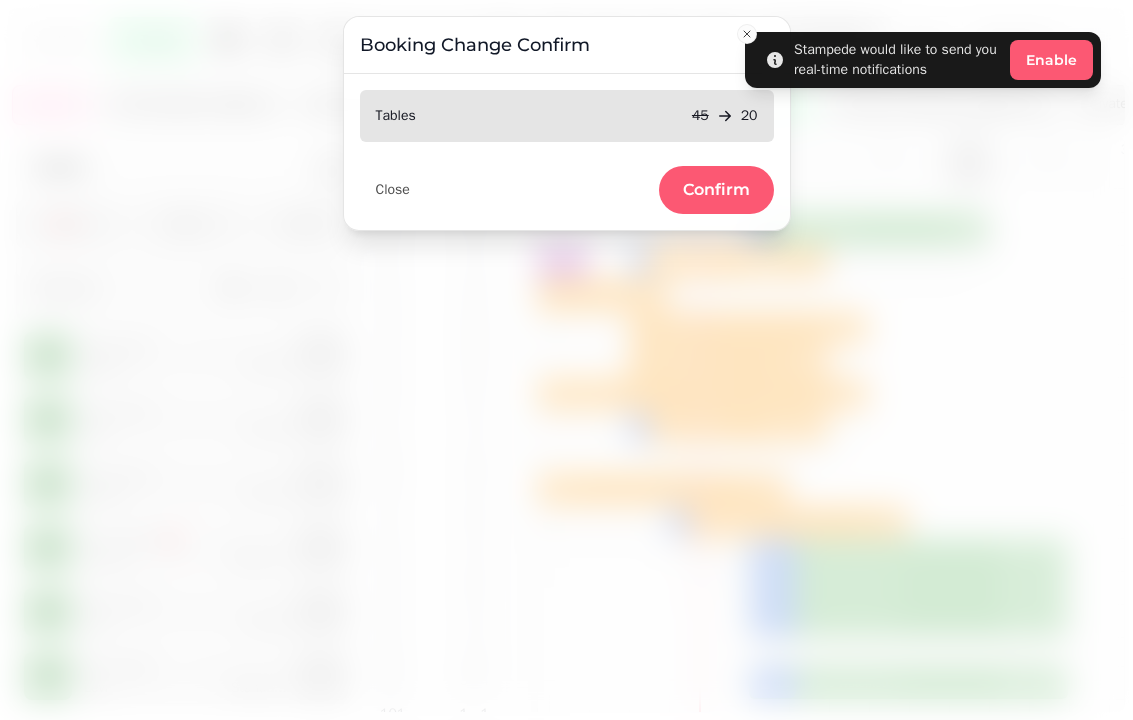 click on "Confirm" at bounding box center [716, 190] 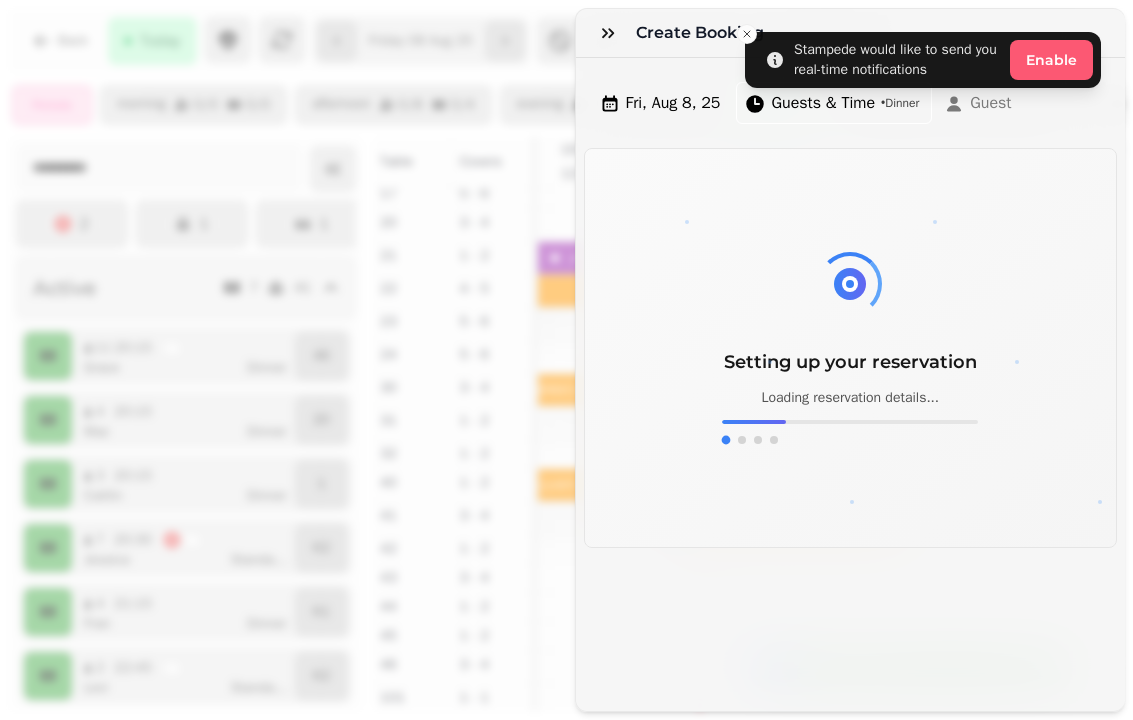 click at bounding box center [608, 33] 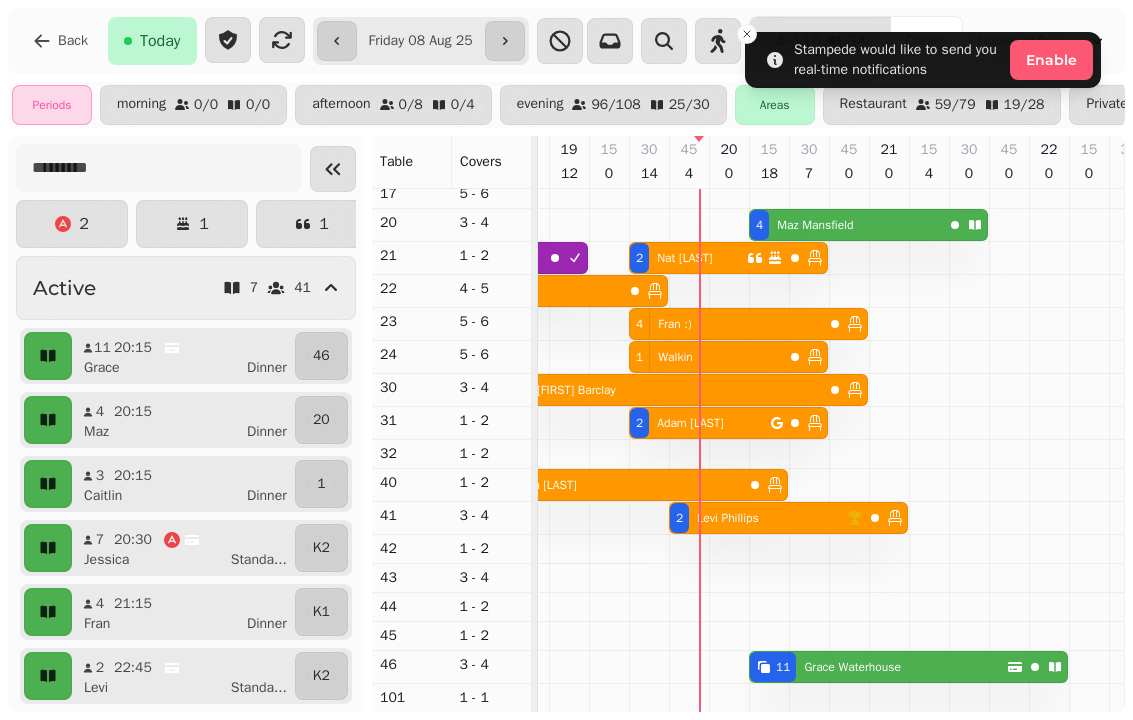 click on "Grace   Waterhouse" at bounding box center [852, 667] 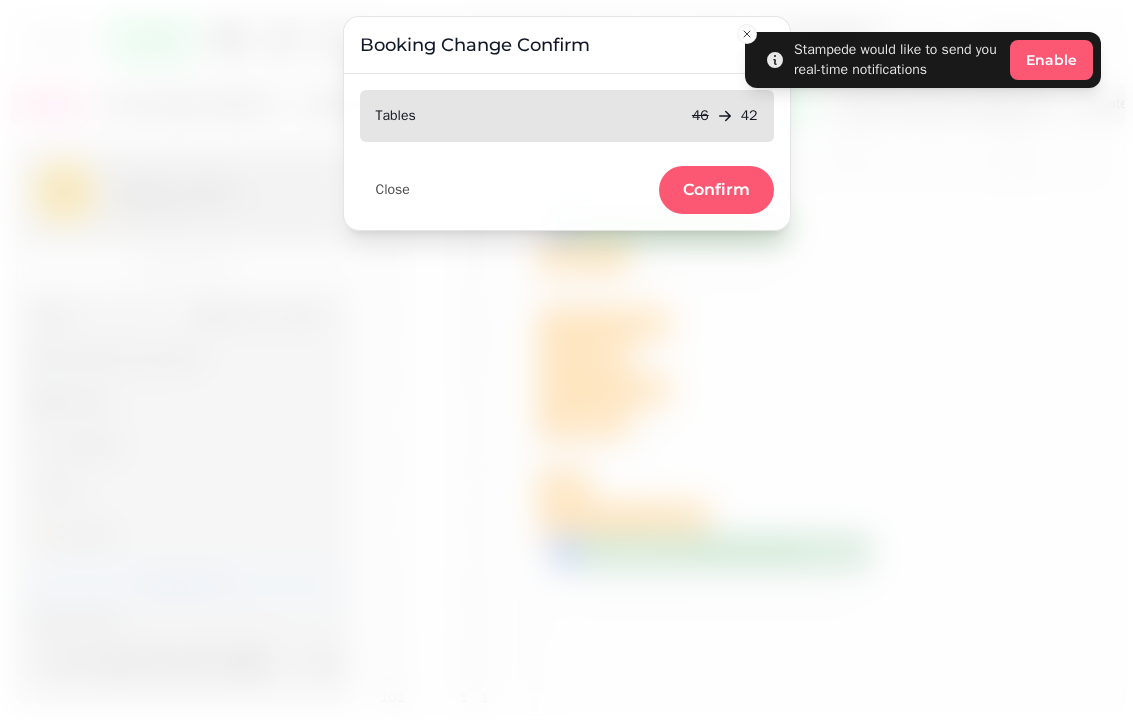 click on "Confirm" at bounding box center [716, 190] 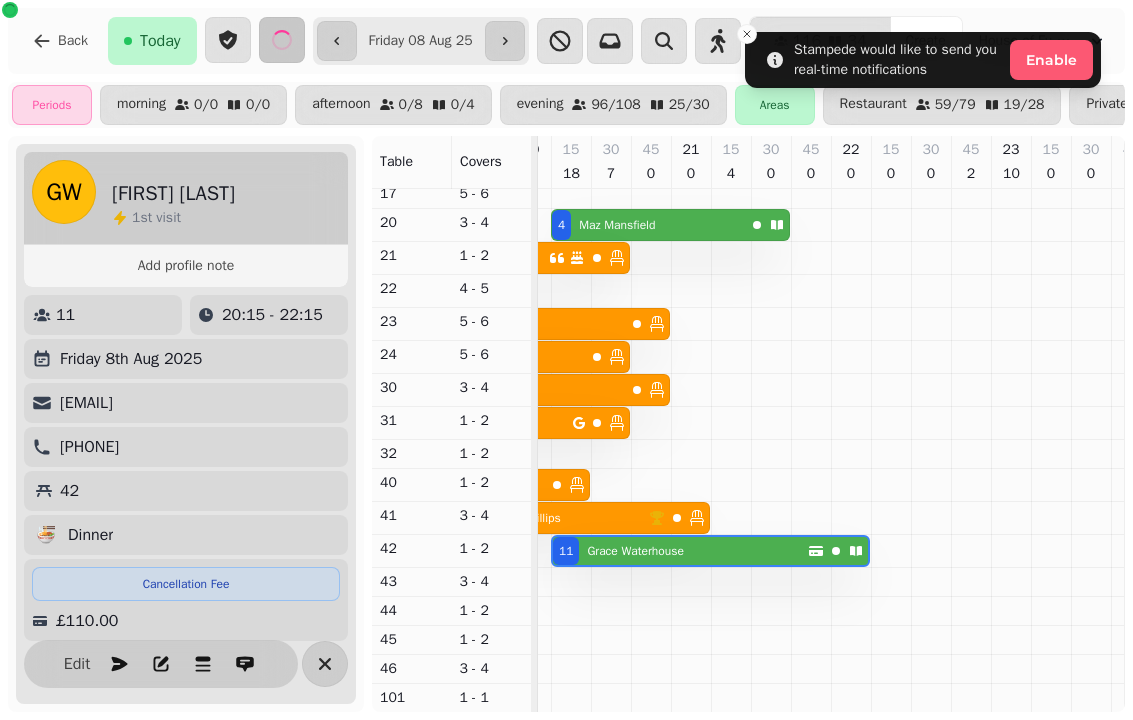 click on "Edit" at bounding box center [77, 664] 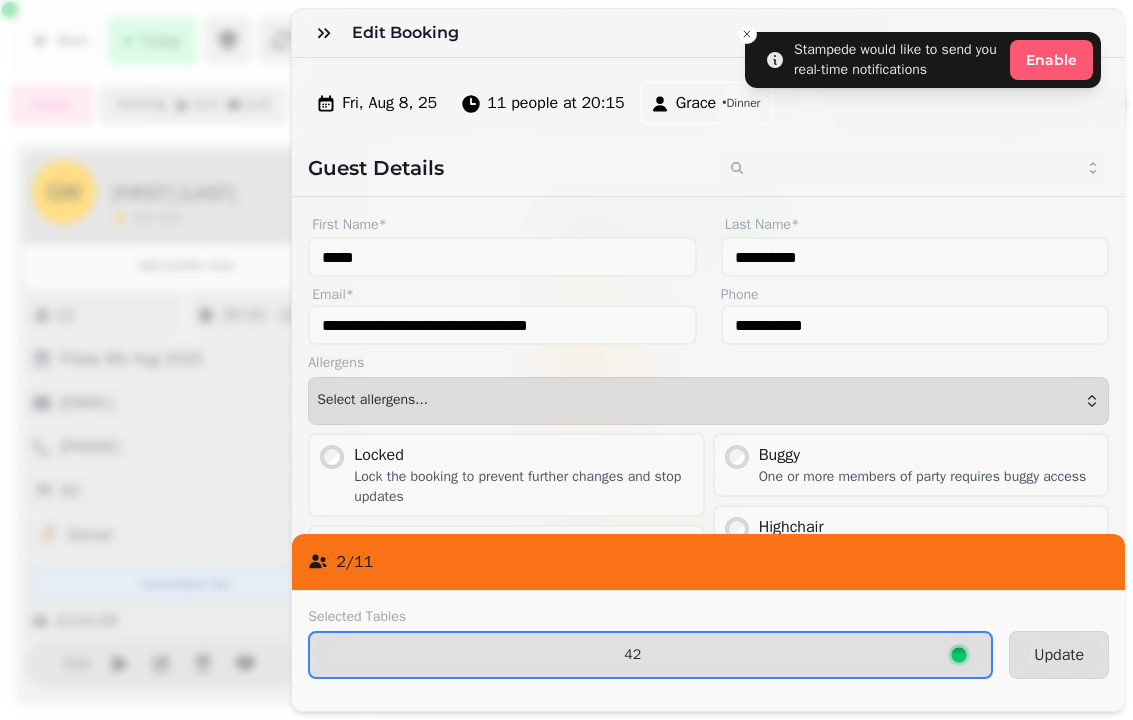 click on "42" at bounding box center (650, 655) 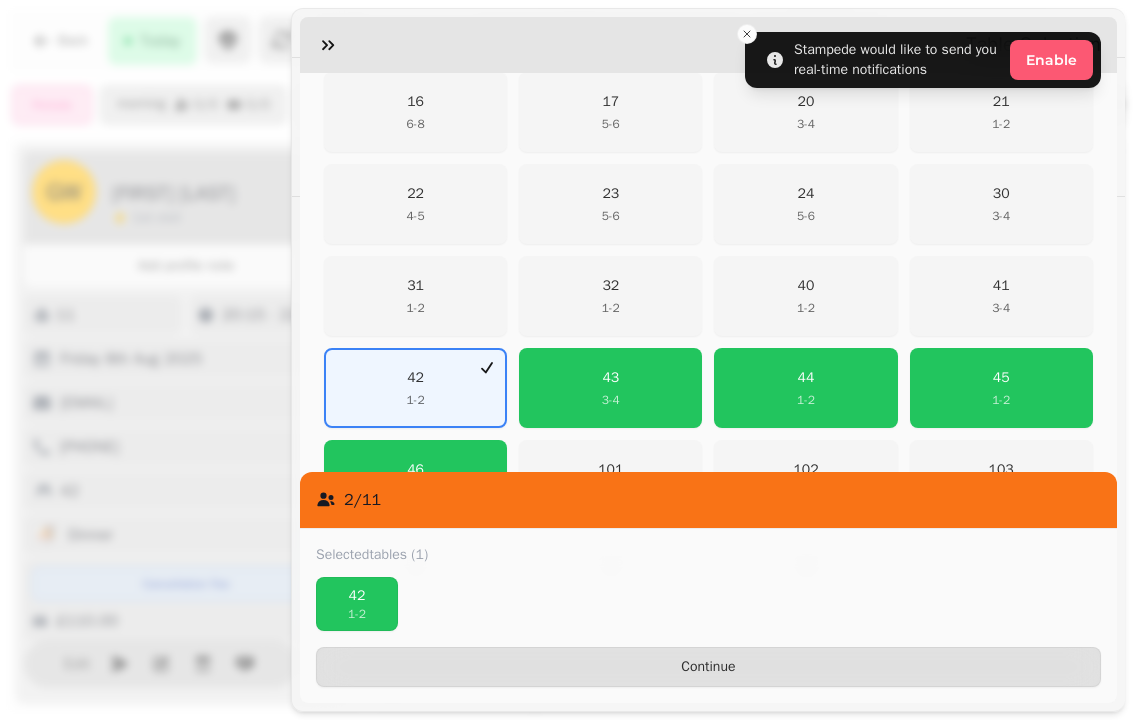 click on "43" at bounding box center [611, 378] 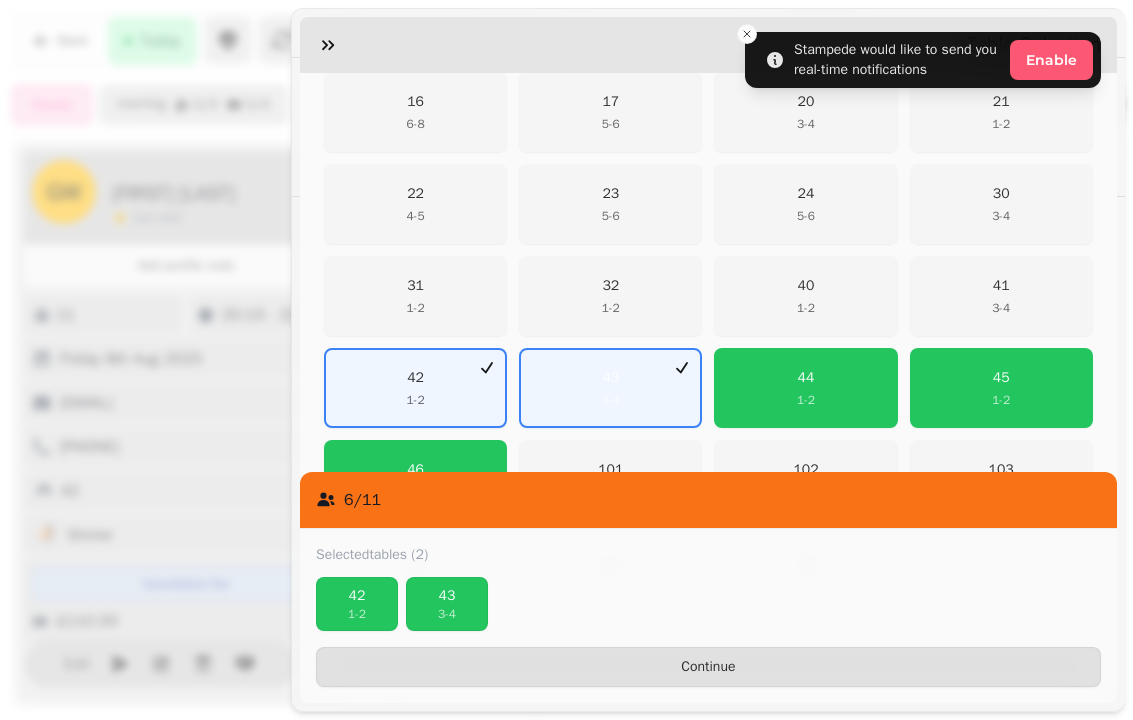 click on "44 1  -  2" at bounding box center [806, 388] 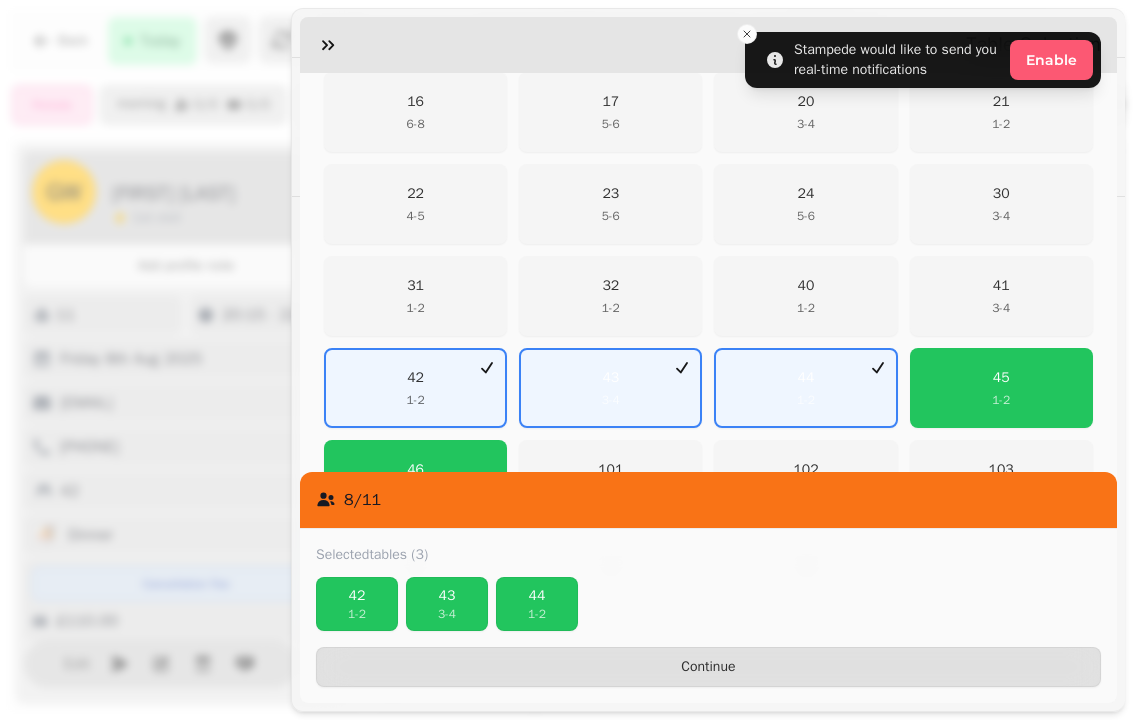 click on "1  -  2" at bounding box center (1001, 400) 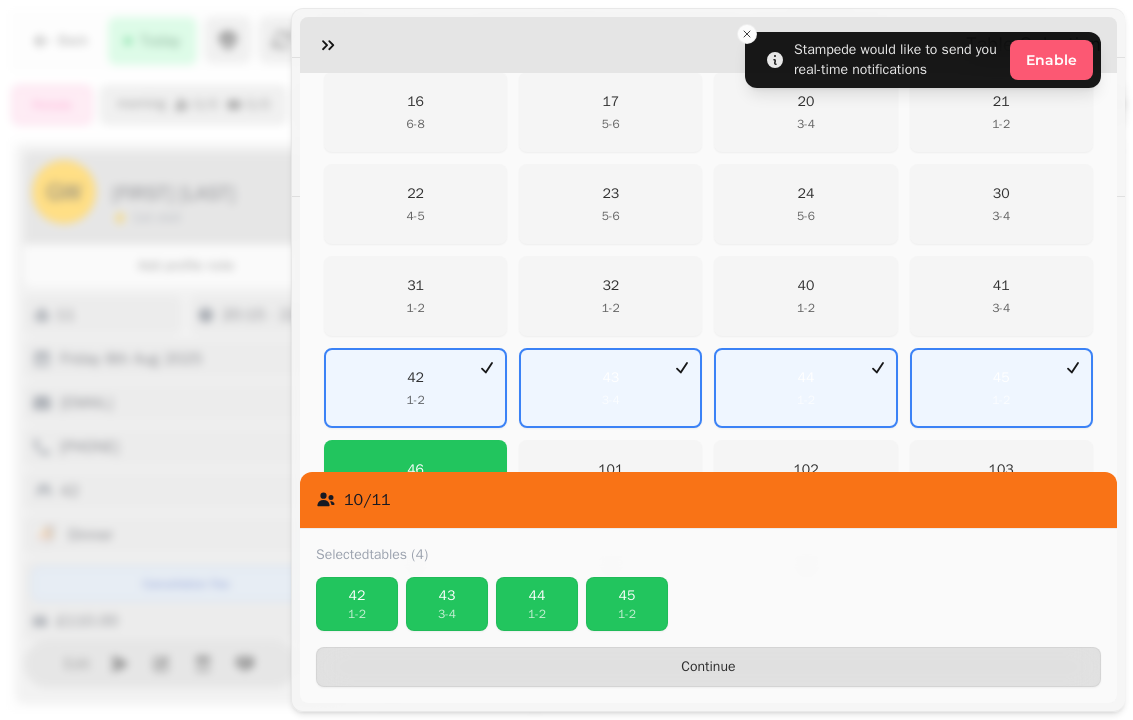 click on "Continue" at bounding box center [708, 667] 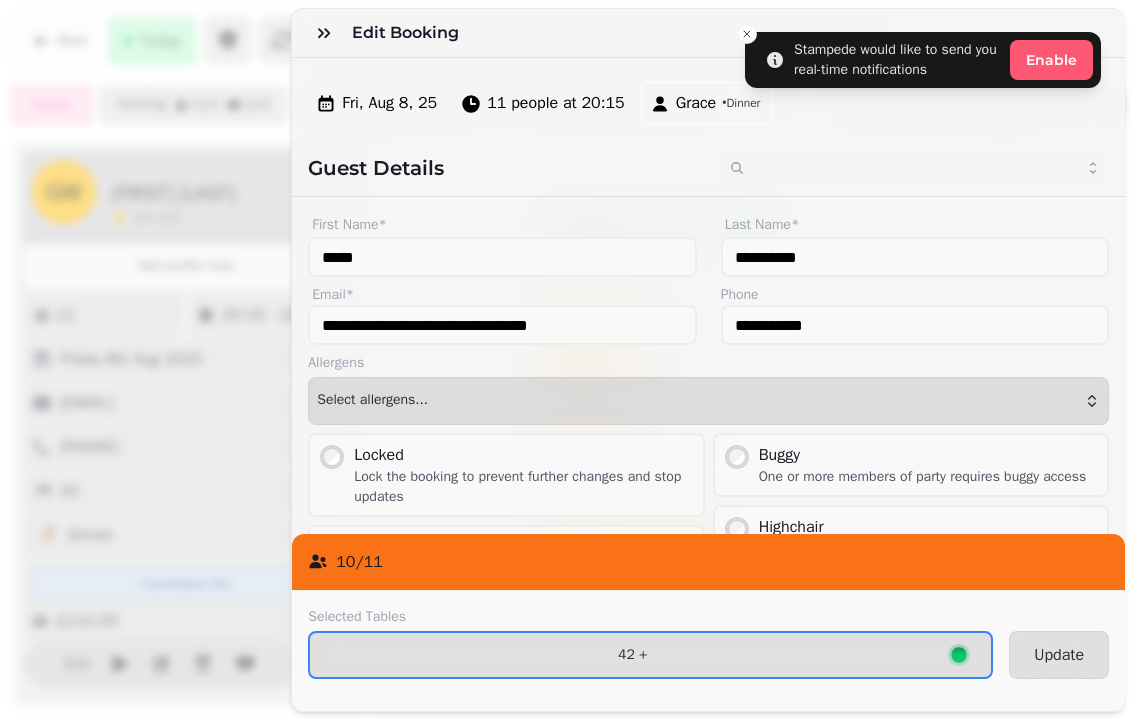click on "Update" at bounding box center [1059, 655] 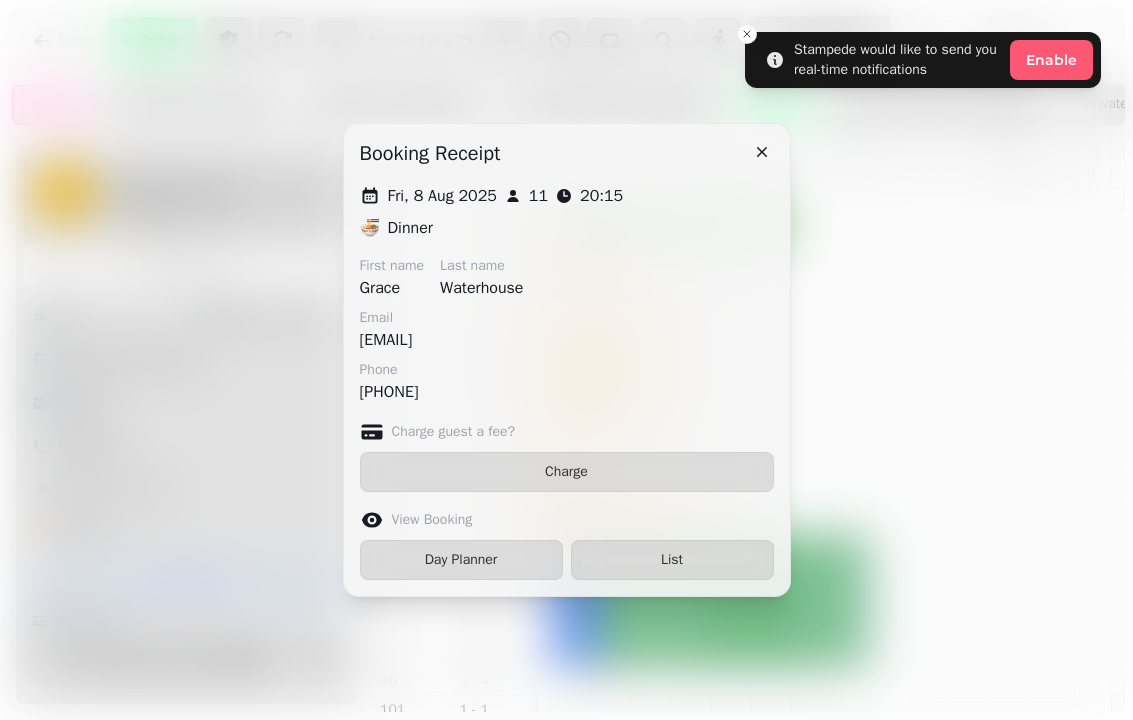 click at bounding box center [762, 152] 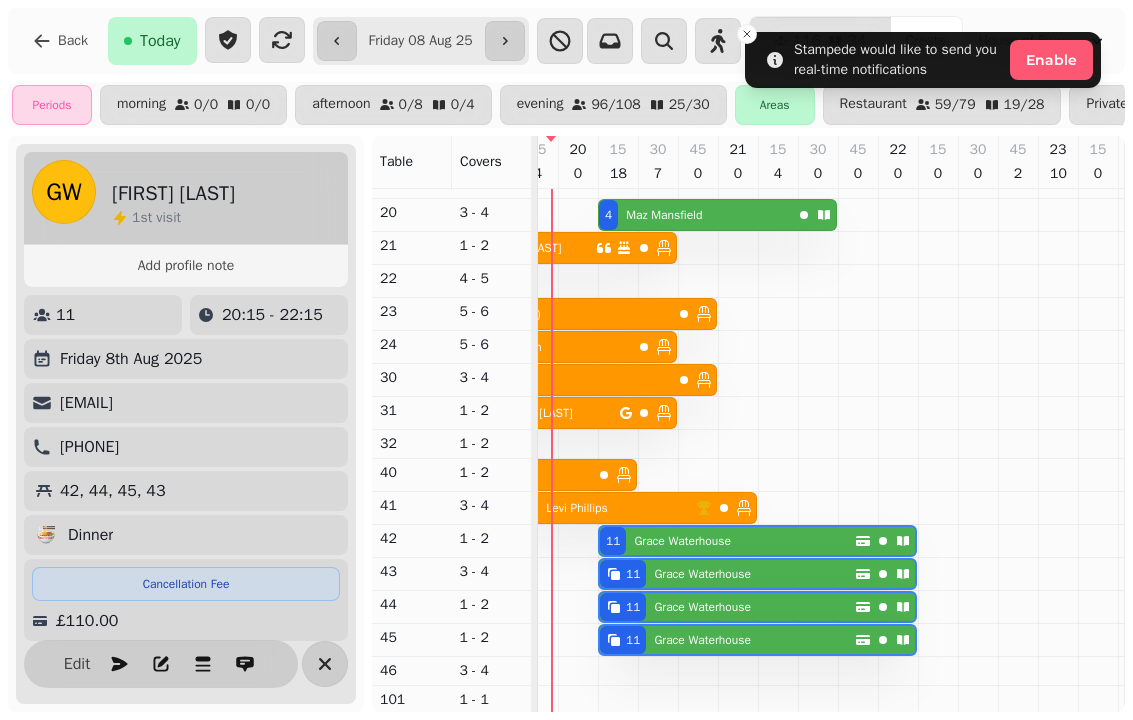 click on "11 Grace   Waterhouse" at bounding box center [727, 541] 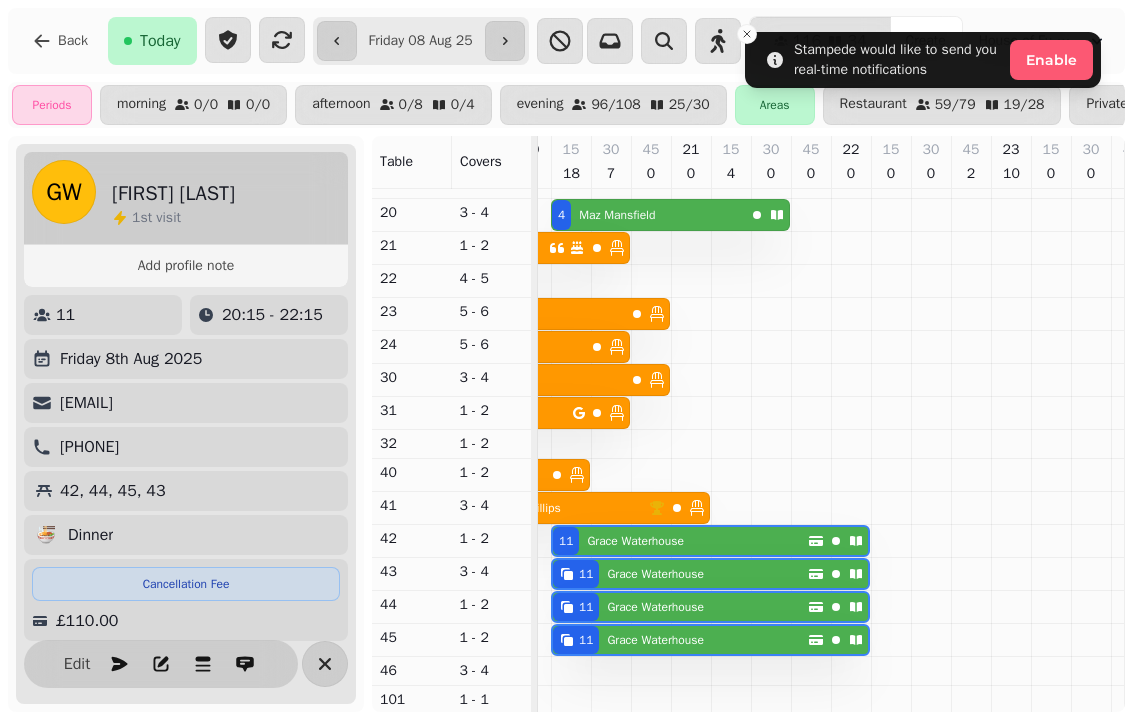 click on "Edit" at bounding box center [77, 664] 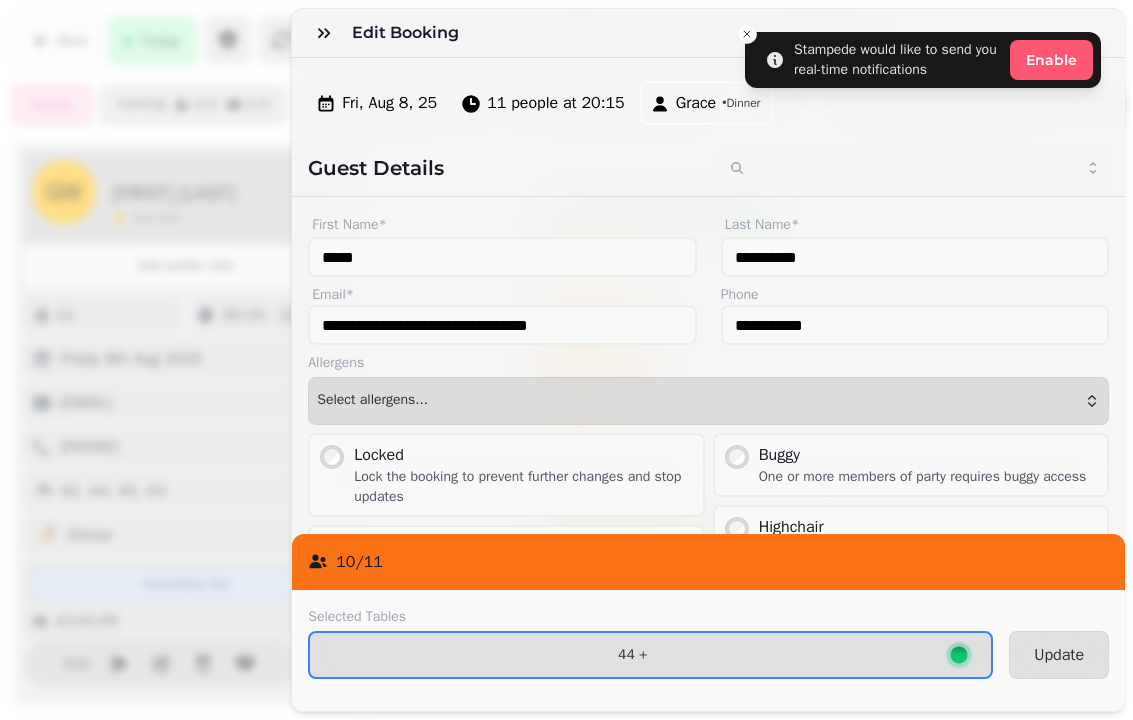 click on "44     +" at bounding box center (632, 655) 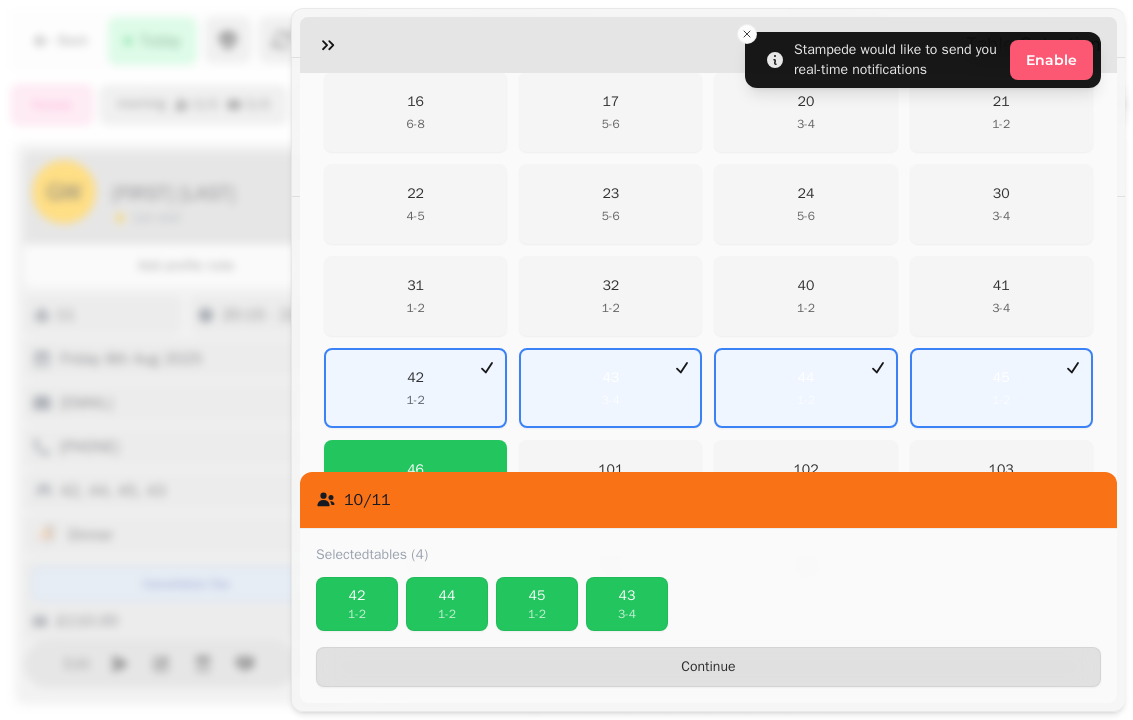 click on "32 1  -  2" at bounding box center [610, 296] 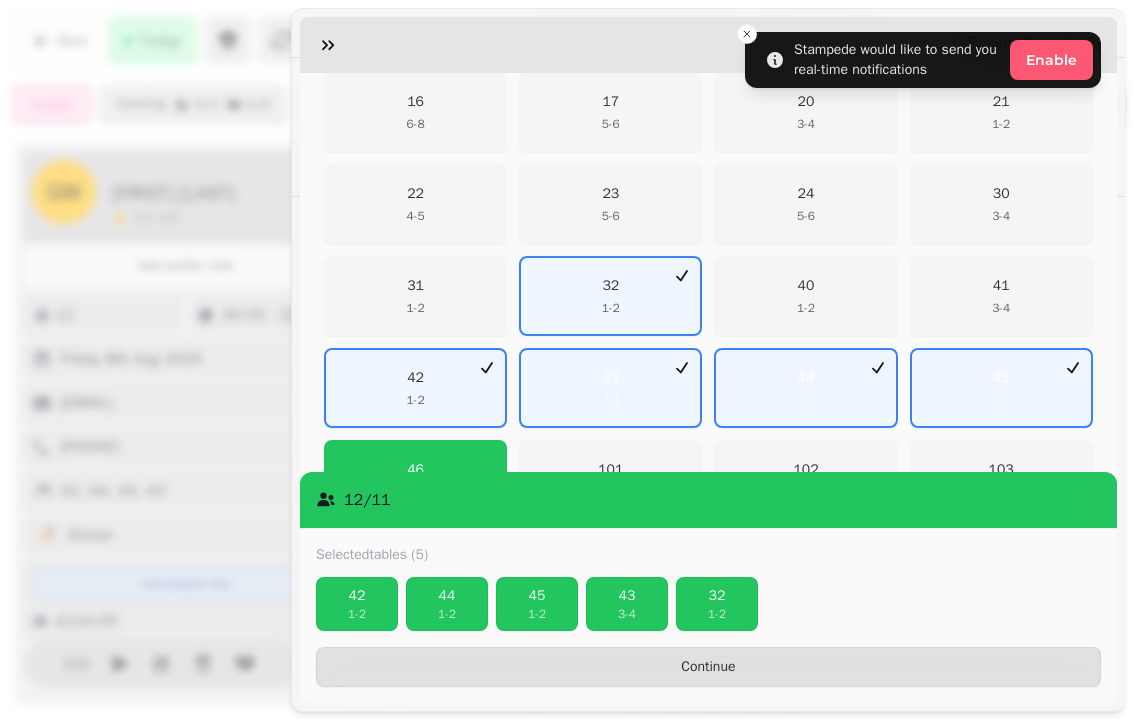 click on "Continue" at bounding box center (708, 667) 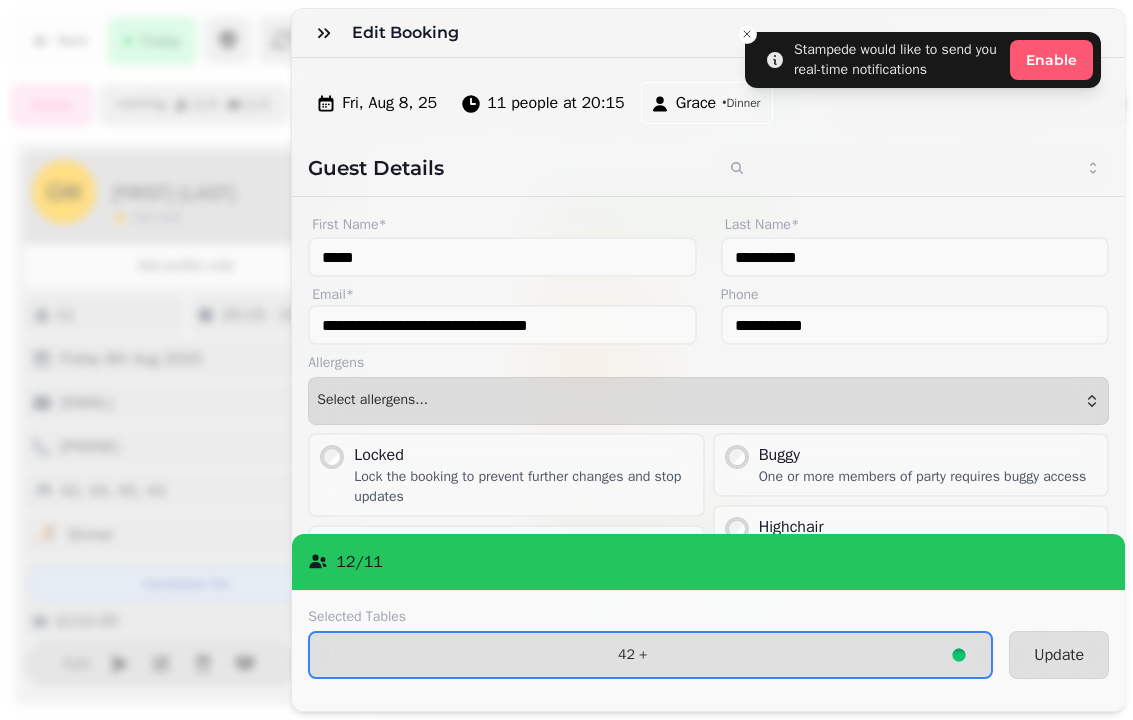 click on "Update" at bounding box center (1059, 655) 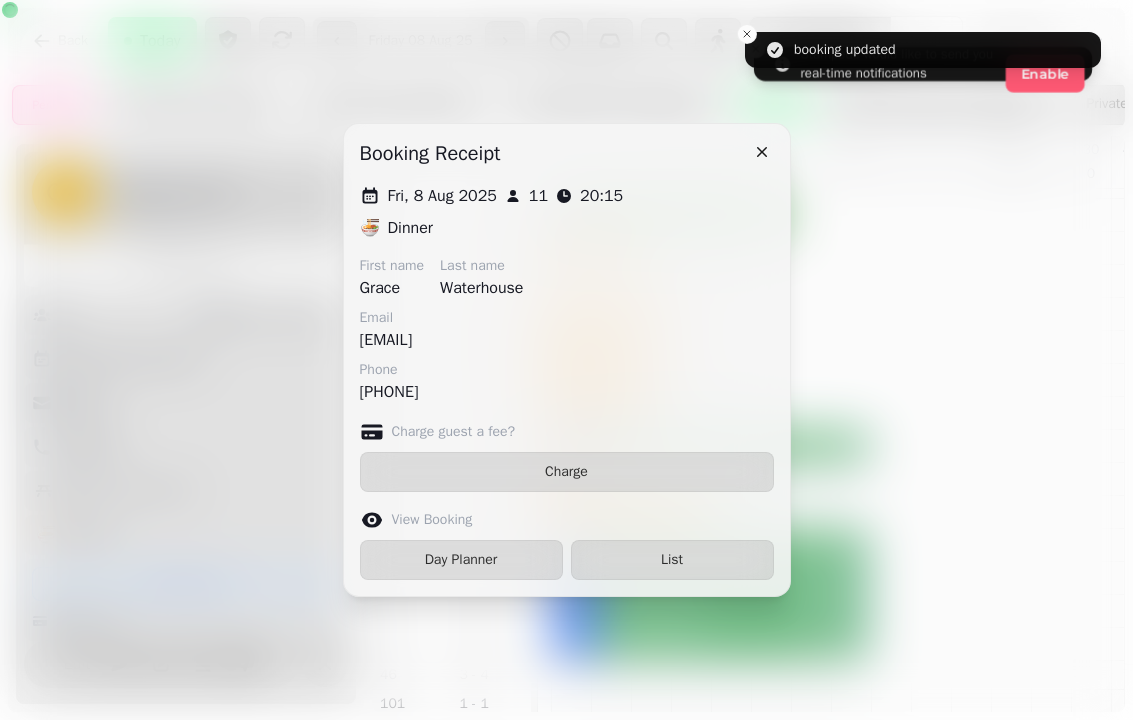 click at bounding box center (762, 152) 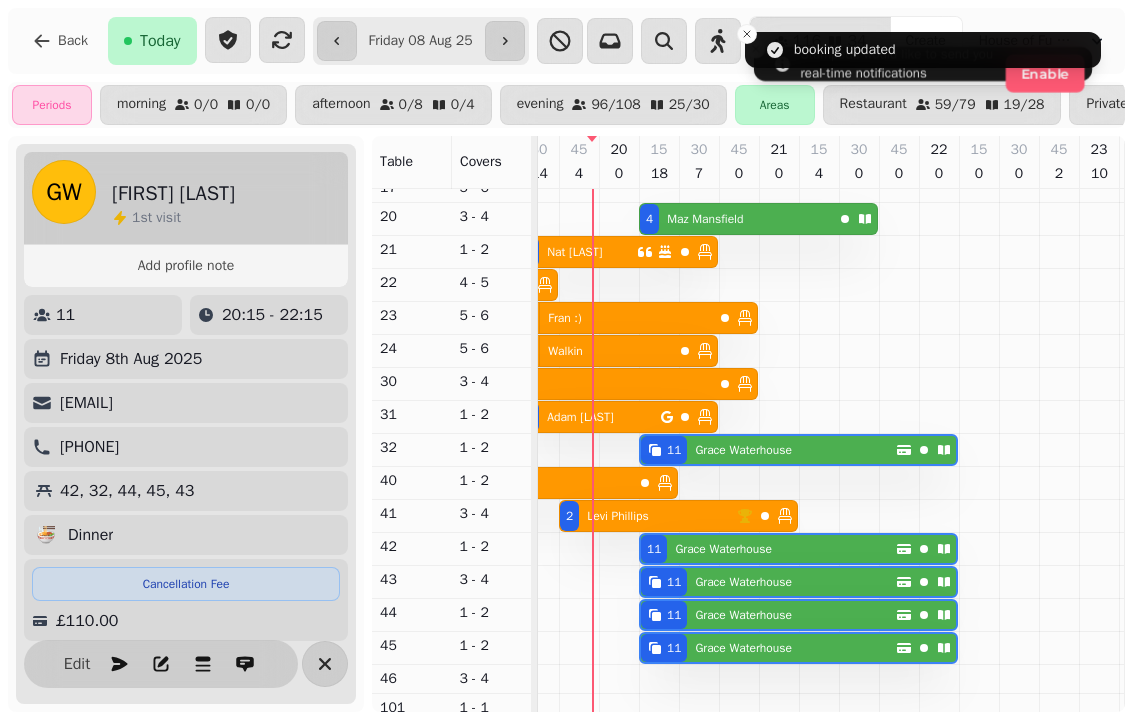 click 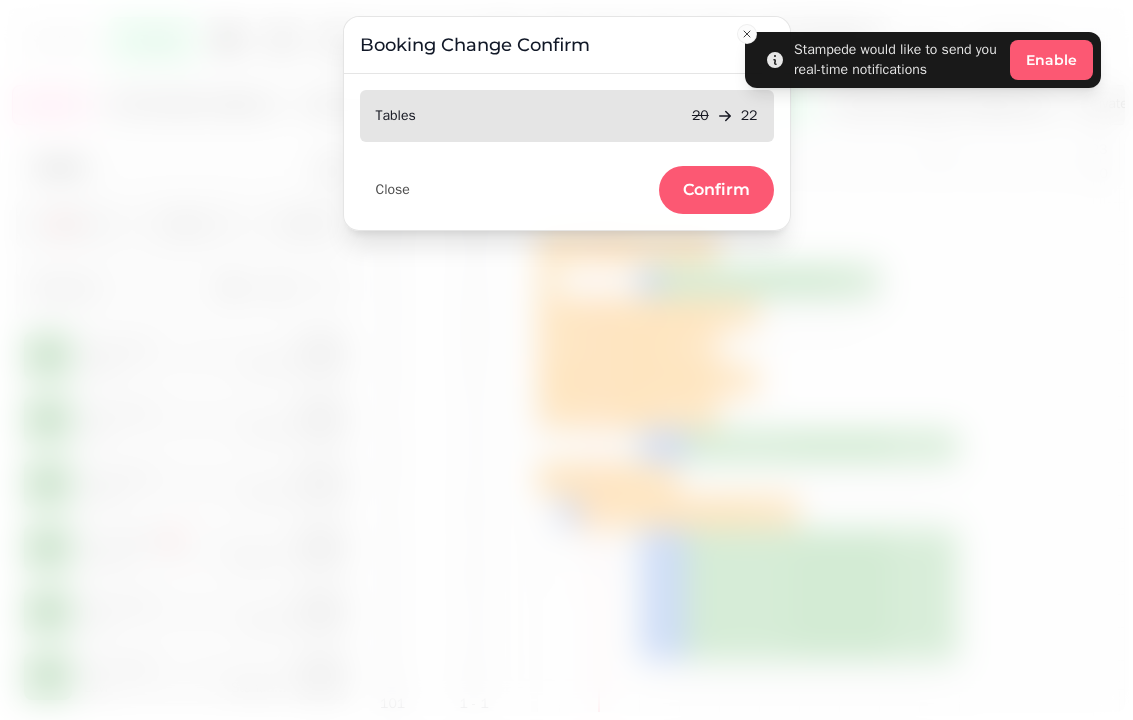 click on "Confirm" at bounding box center [716, 190] 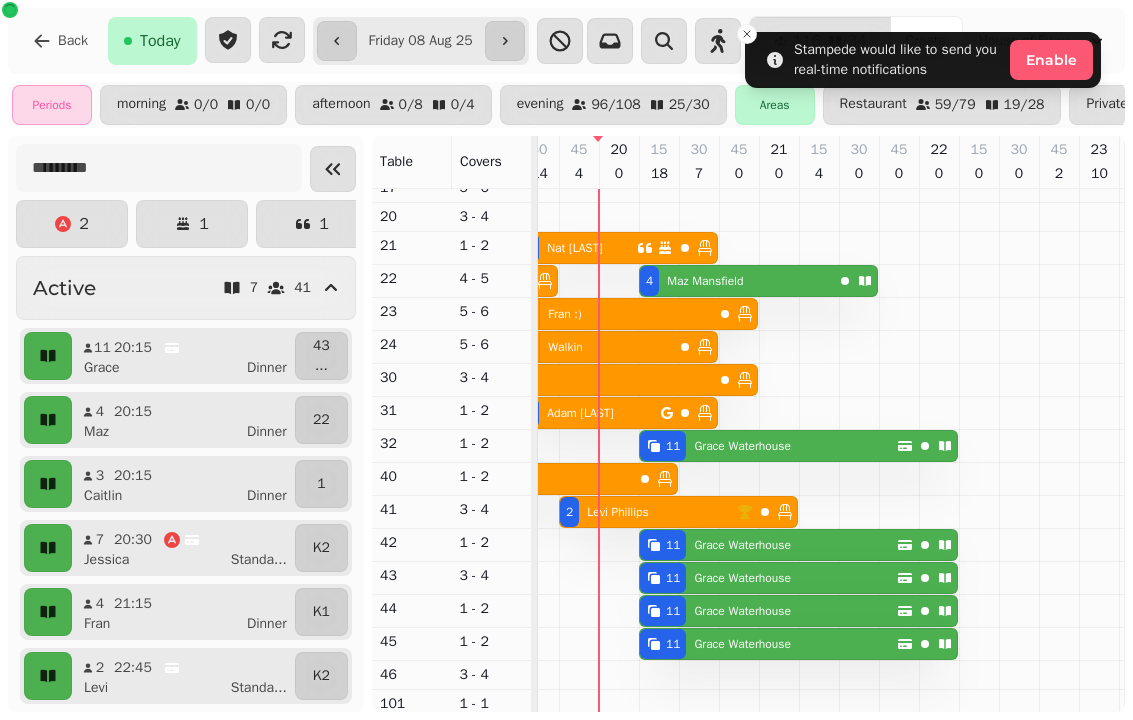 scroll, scrollTop: 481, scrollLeft: 1186, axis: both 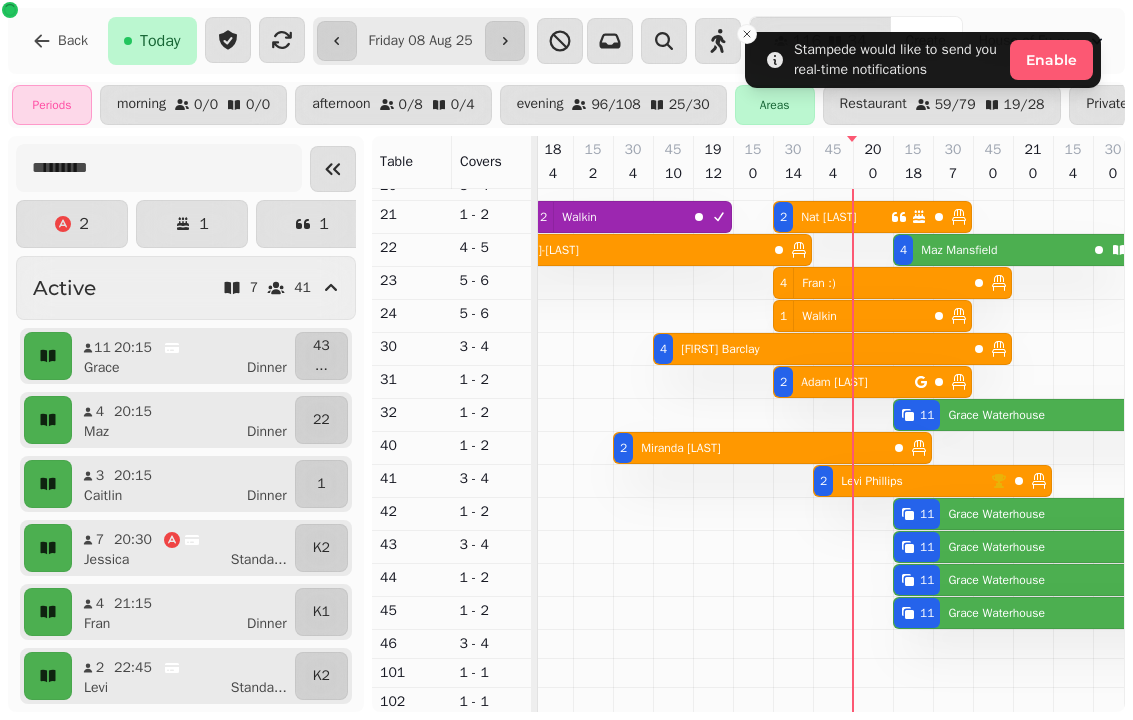 click at bounding box center (721, 217) 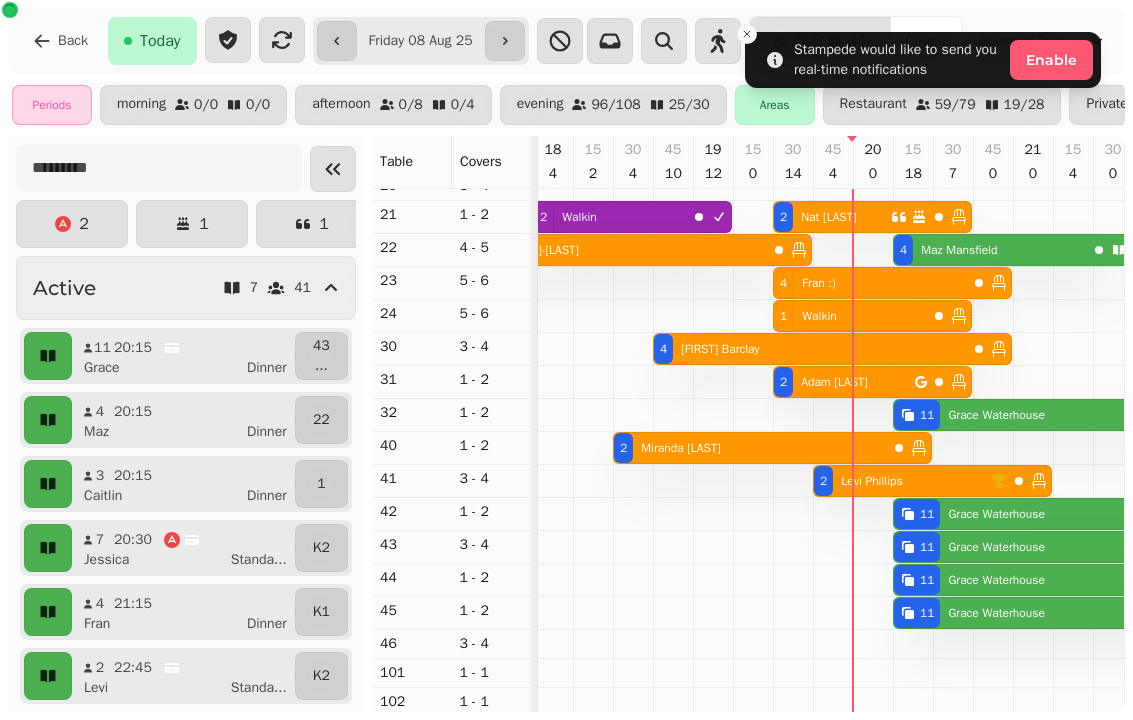 select on "****" 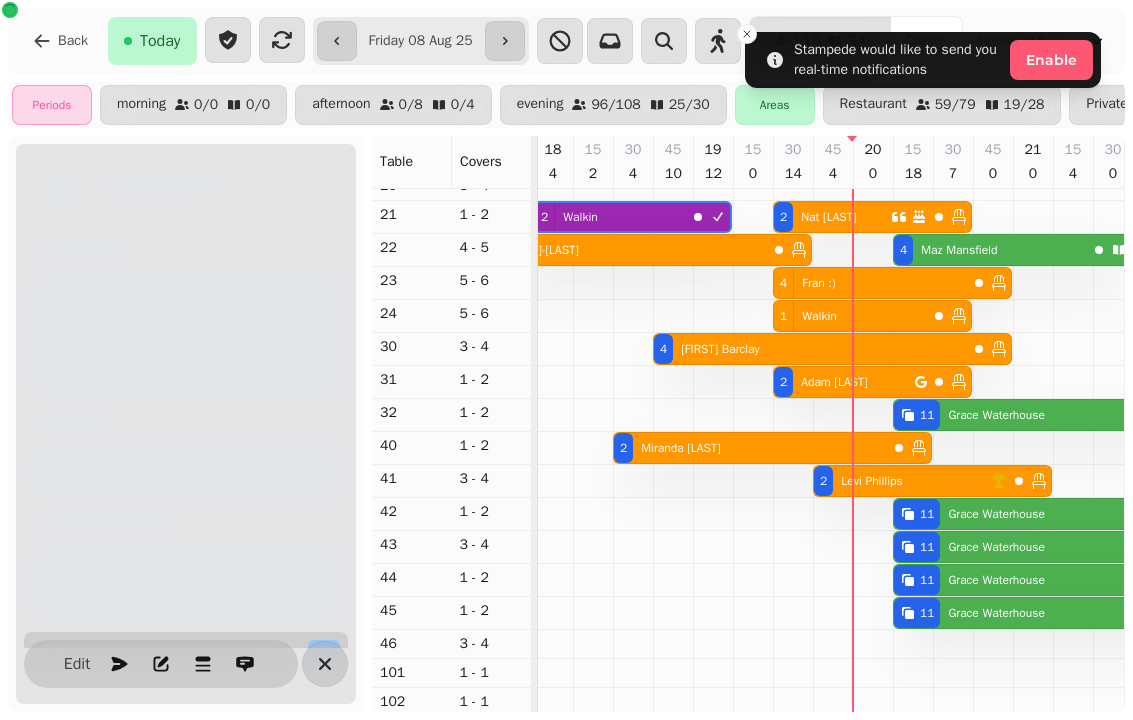 scroll, scrollTop: 0, scrollLeft: 1027, axis: horizontal 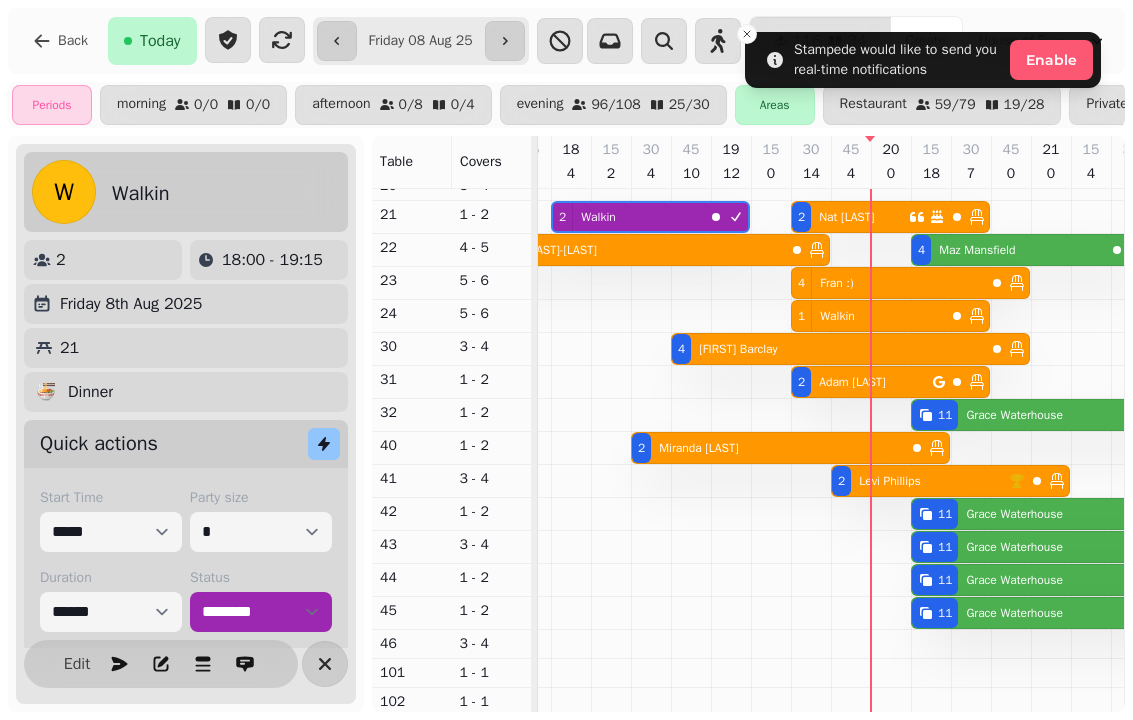click on "5 Jake   Barrett-Shaw" at bounding box center (628, 250) 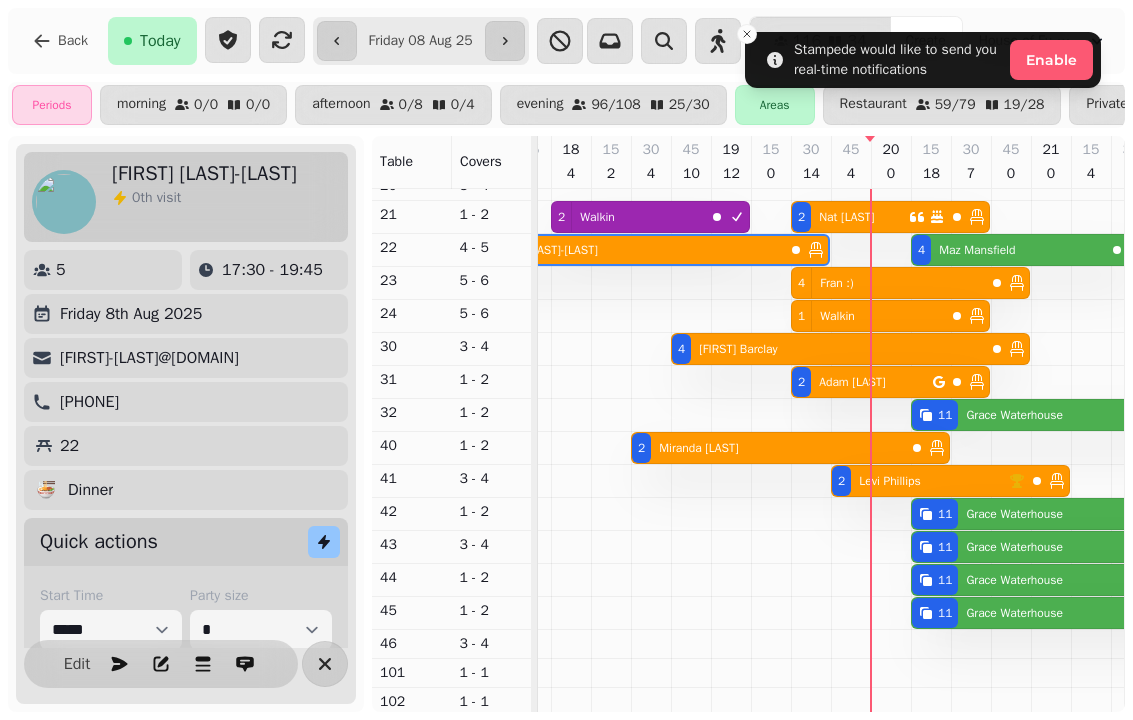 scroll, scrollTop: 0, scrollLeft: 947, axis: horizontal 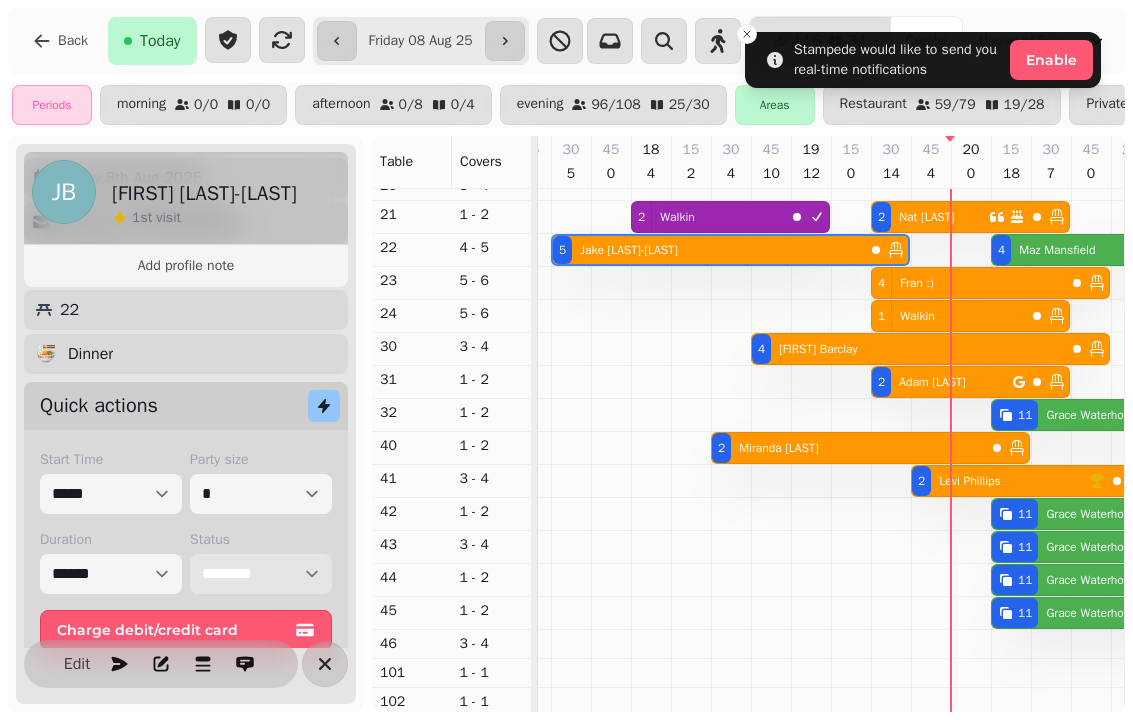 click on "**********" at bounding box center [261, 574] 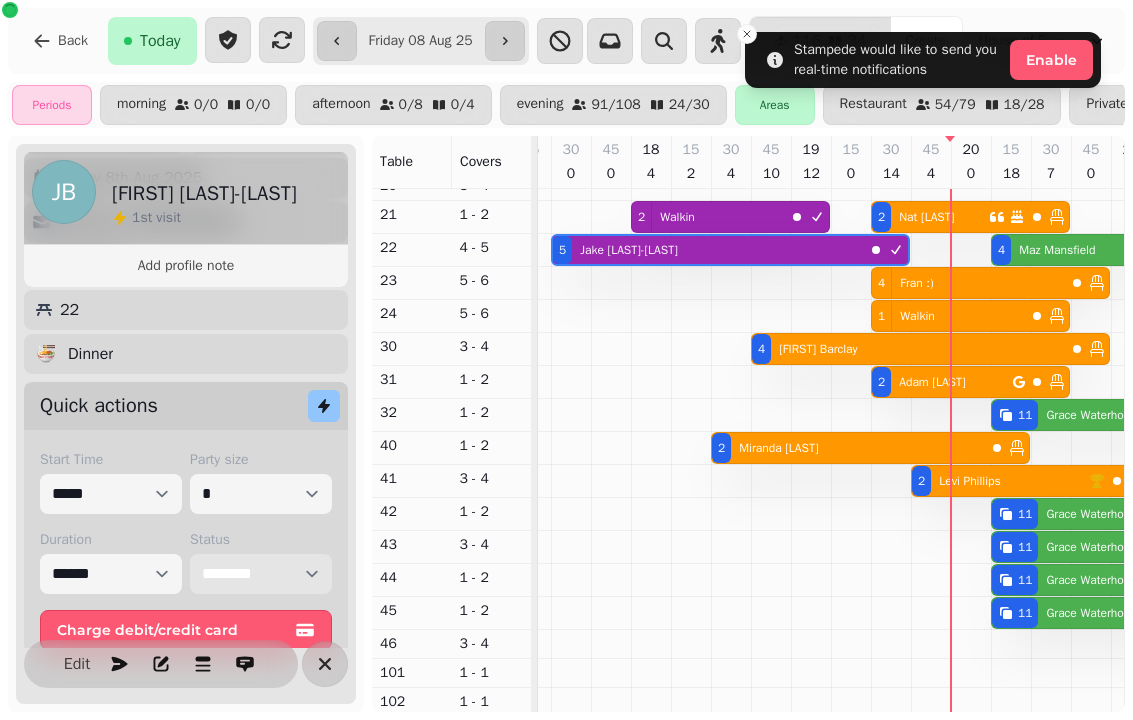 scroll, scrollTop: 555, scrollLeft: 1188, axis: both 